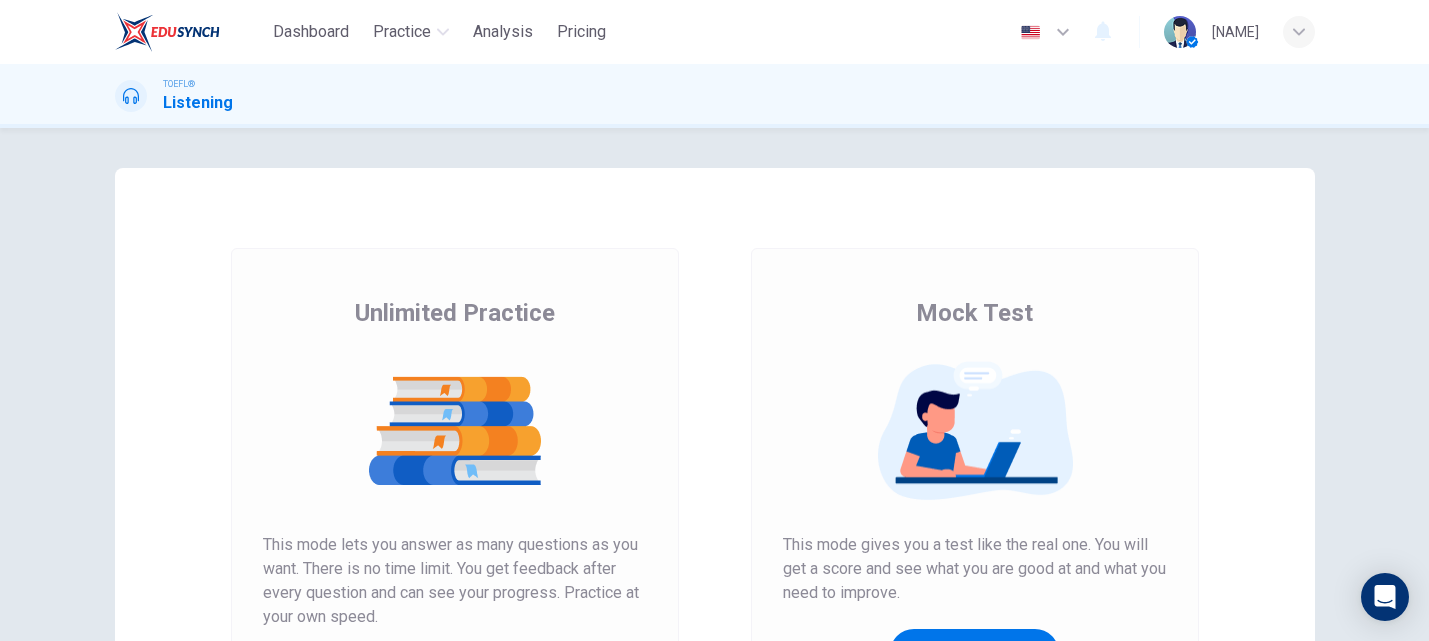 scroll, scrollTop: 0, scrollLeft: 0, axis: both 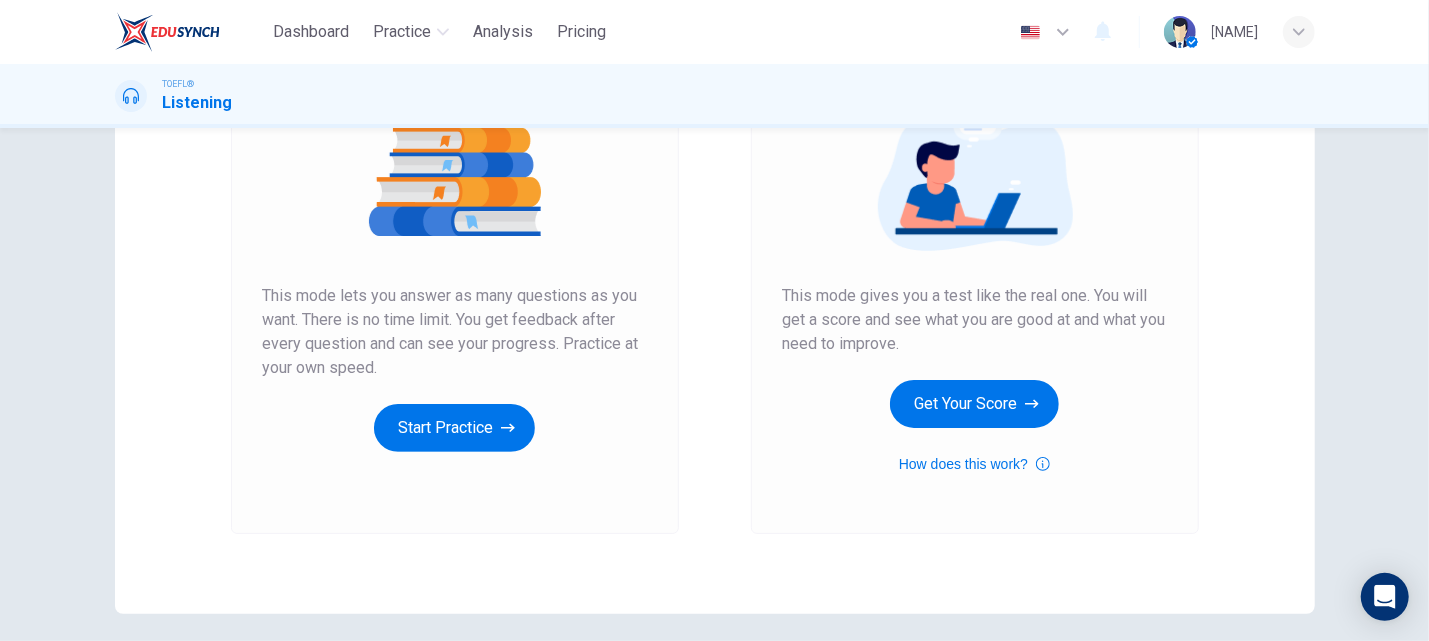 click on "Start Practice" at bounding box center (454, 428) 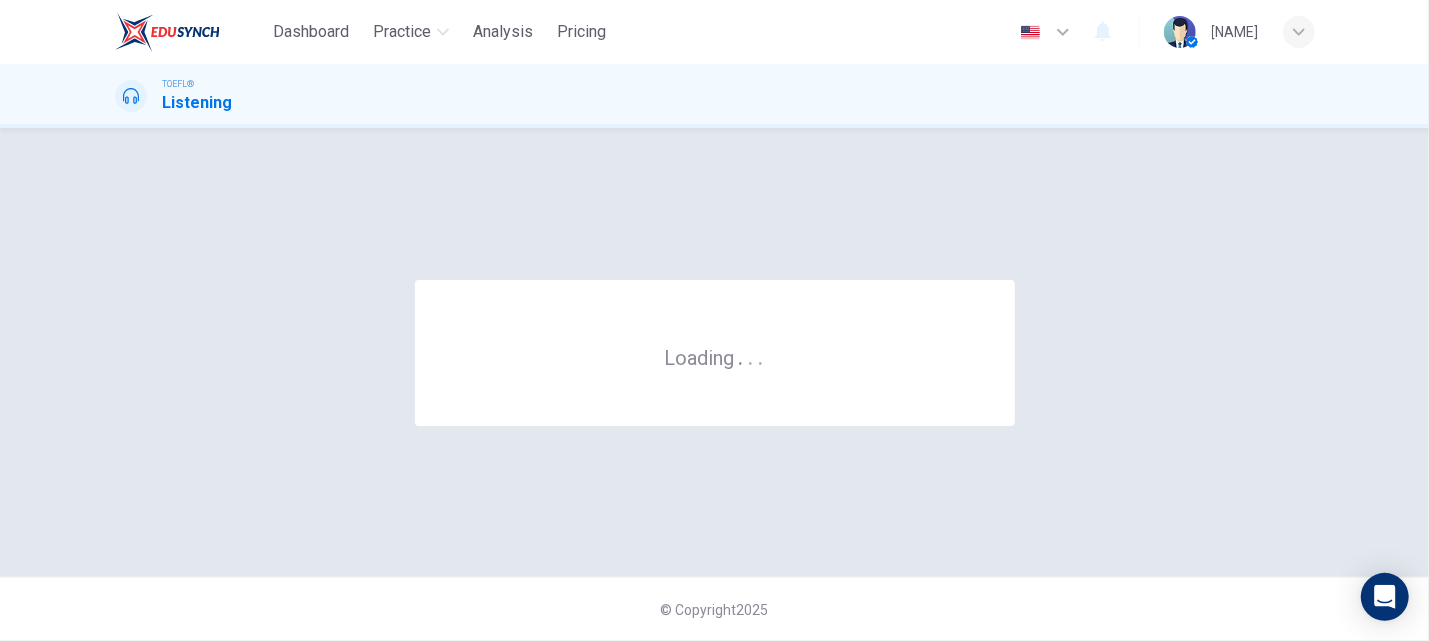 scroll, scrollTop: 0, scrollLeft: 0, axis: both 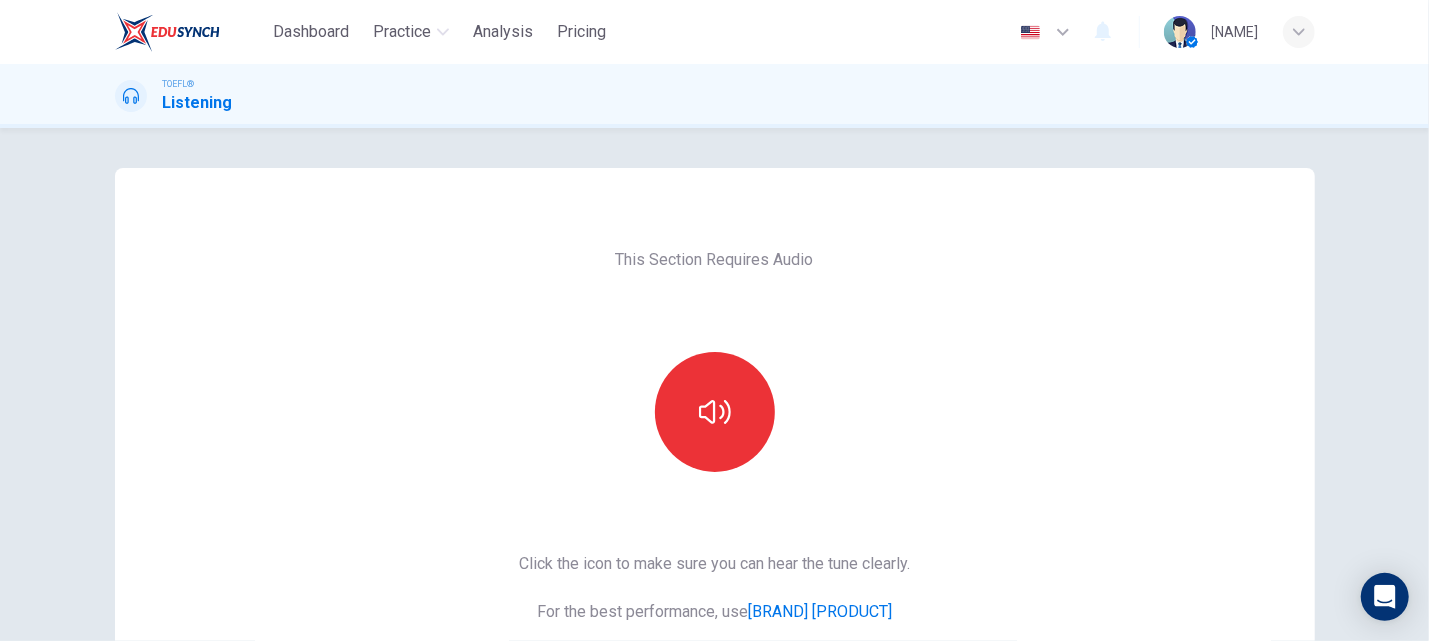 click at bounding box center [715, 412] 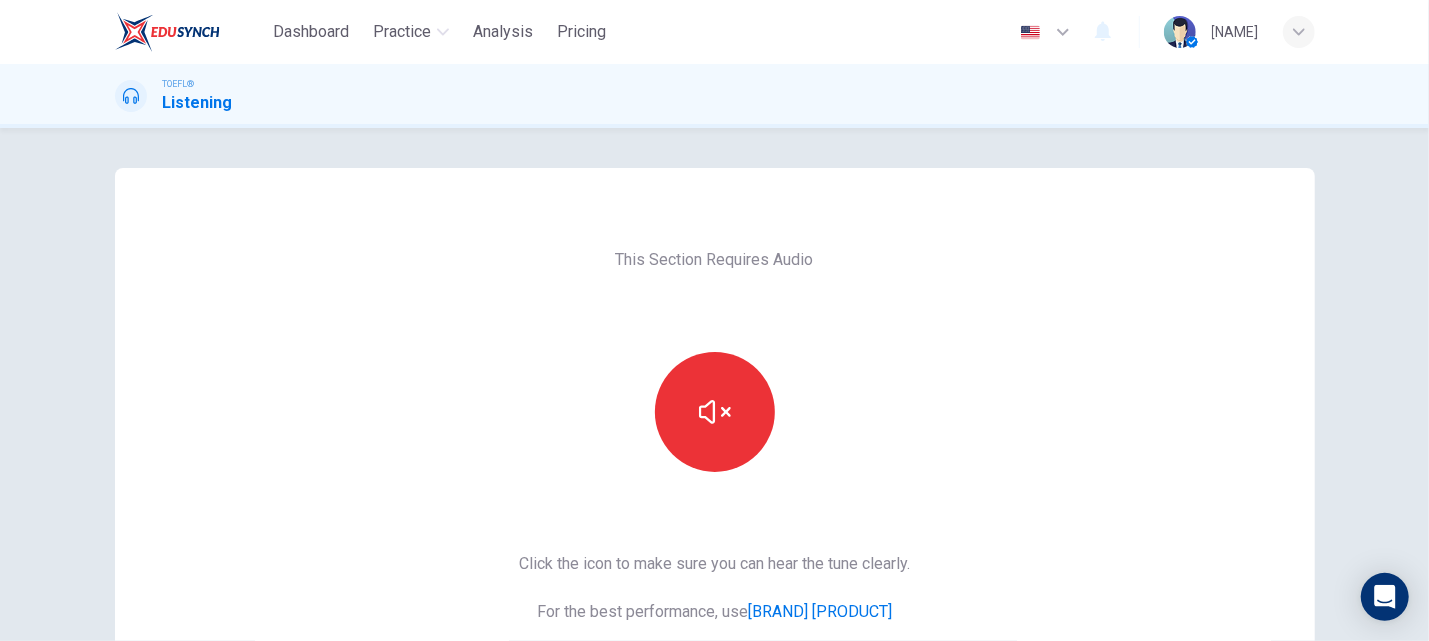 scroll, scrollTop: 325, scrollLeft: 0, axis: vertical 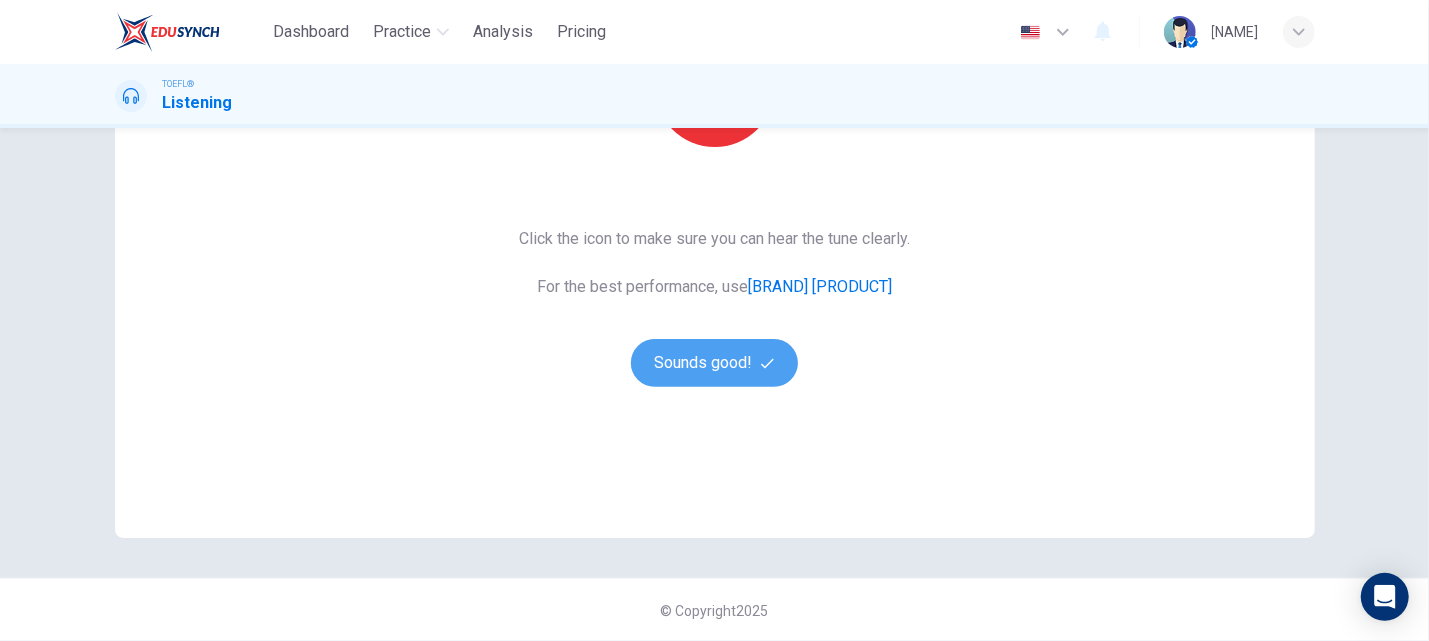 click on "Sounds good!" at bounding box center (715, 363) 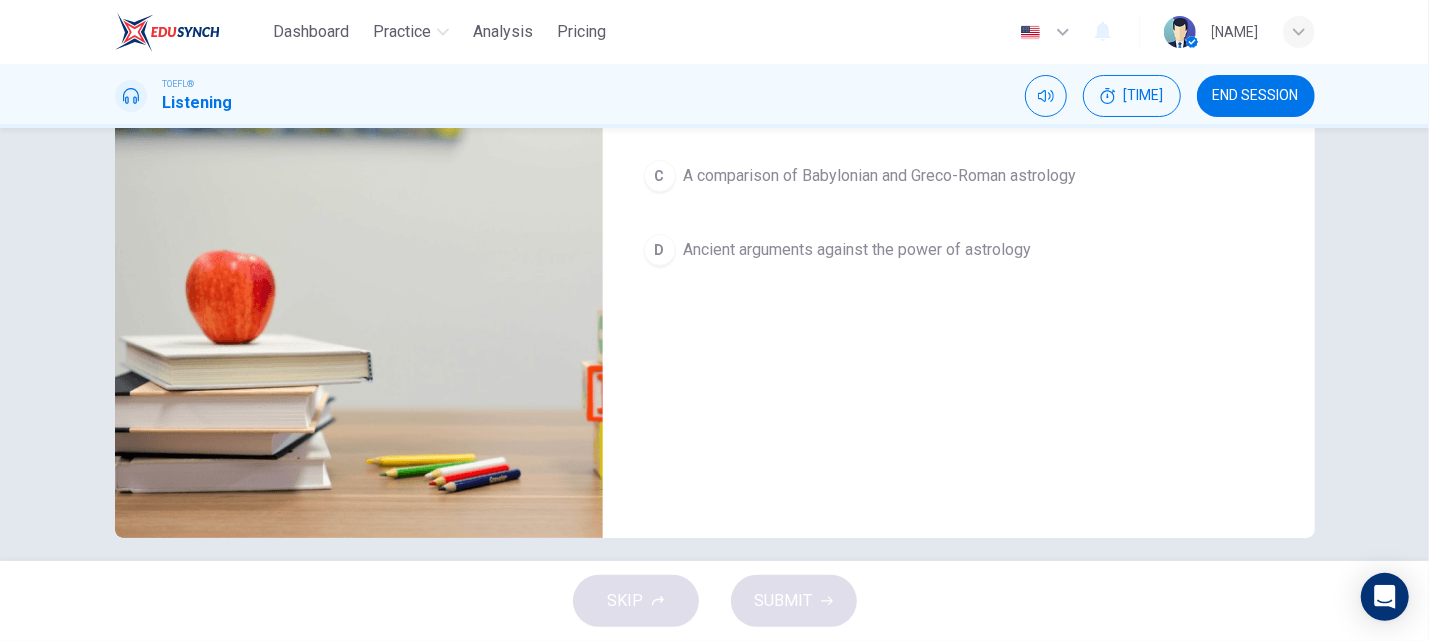 scroll, scrollTop: 0, scrollLeft: 0, axis: both 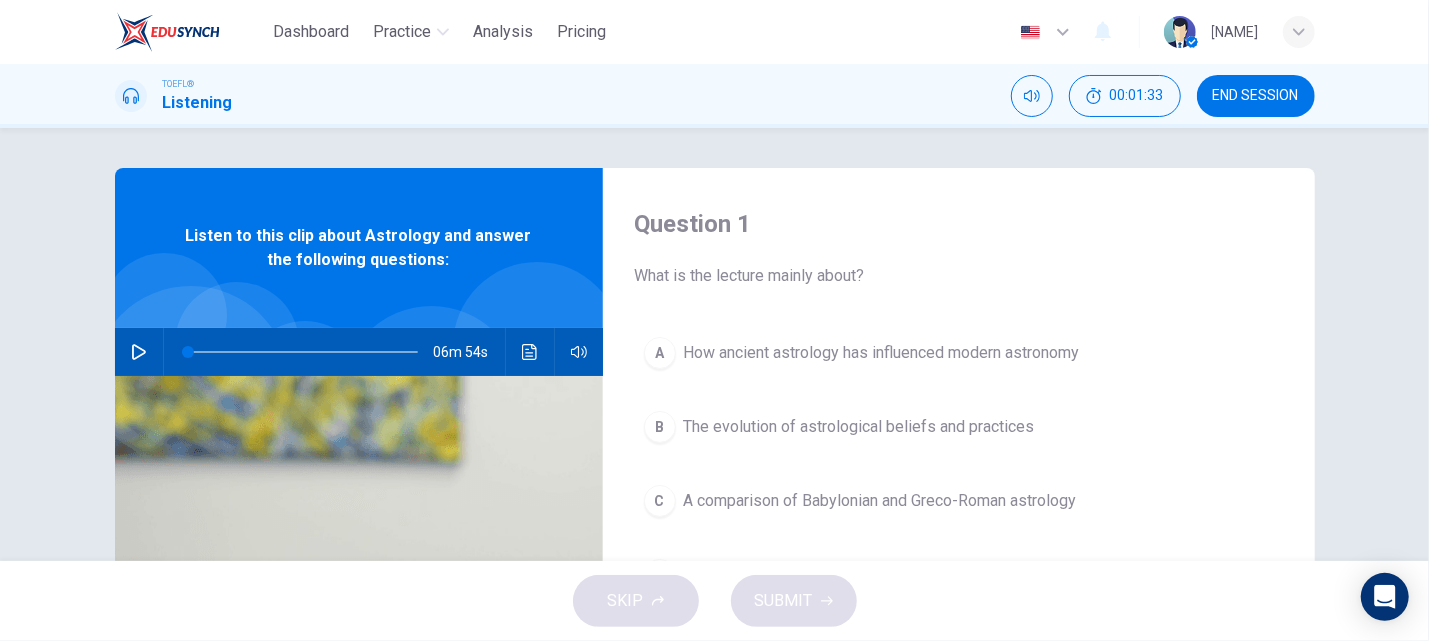 click at bounding box center (139, 352) 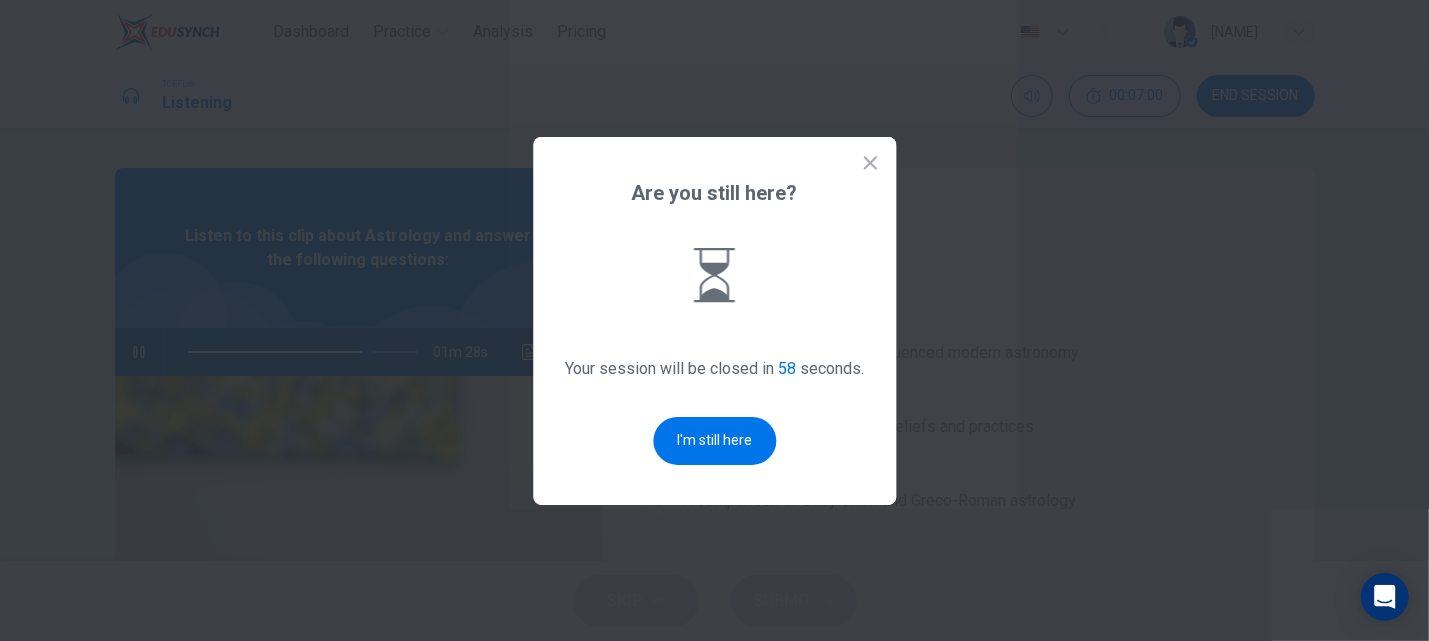 click on "I'm still here" at bounding box center (714, 441) 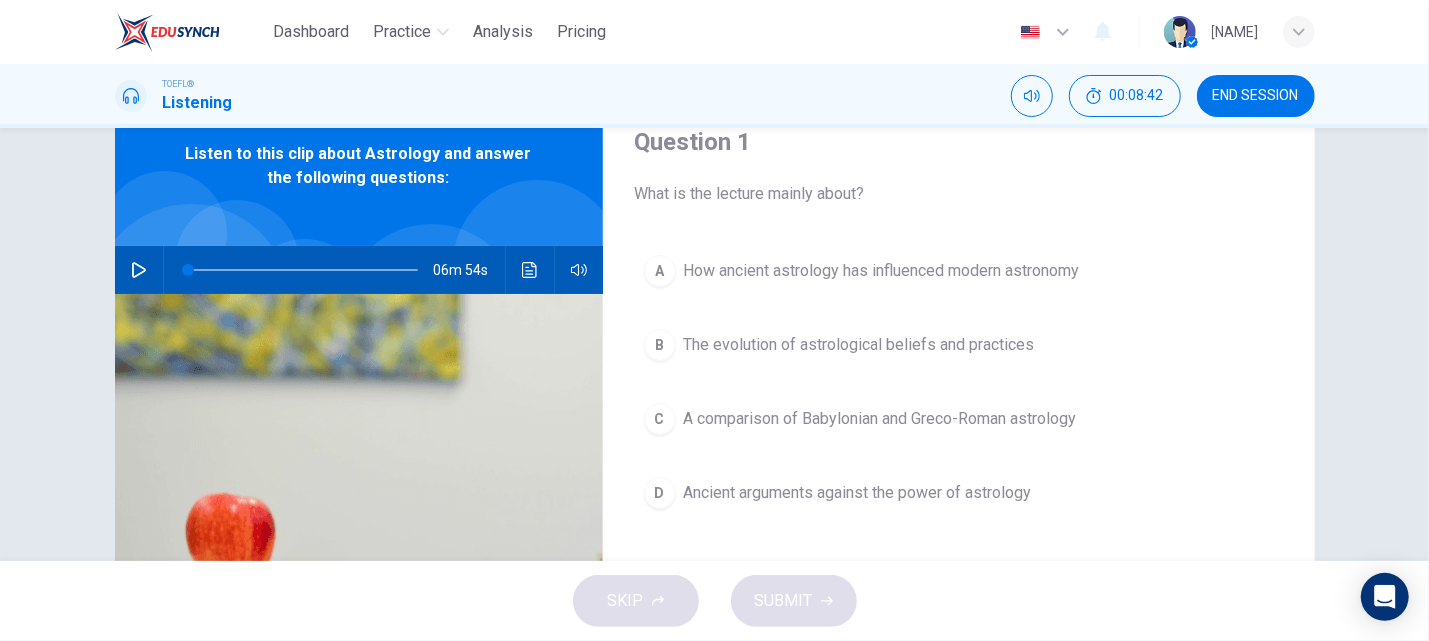 scroll, scrollTop: 91, scrollLeft: 0, axis: vertical 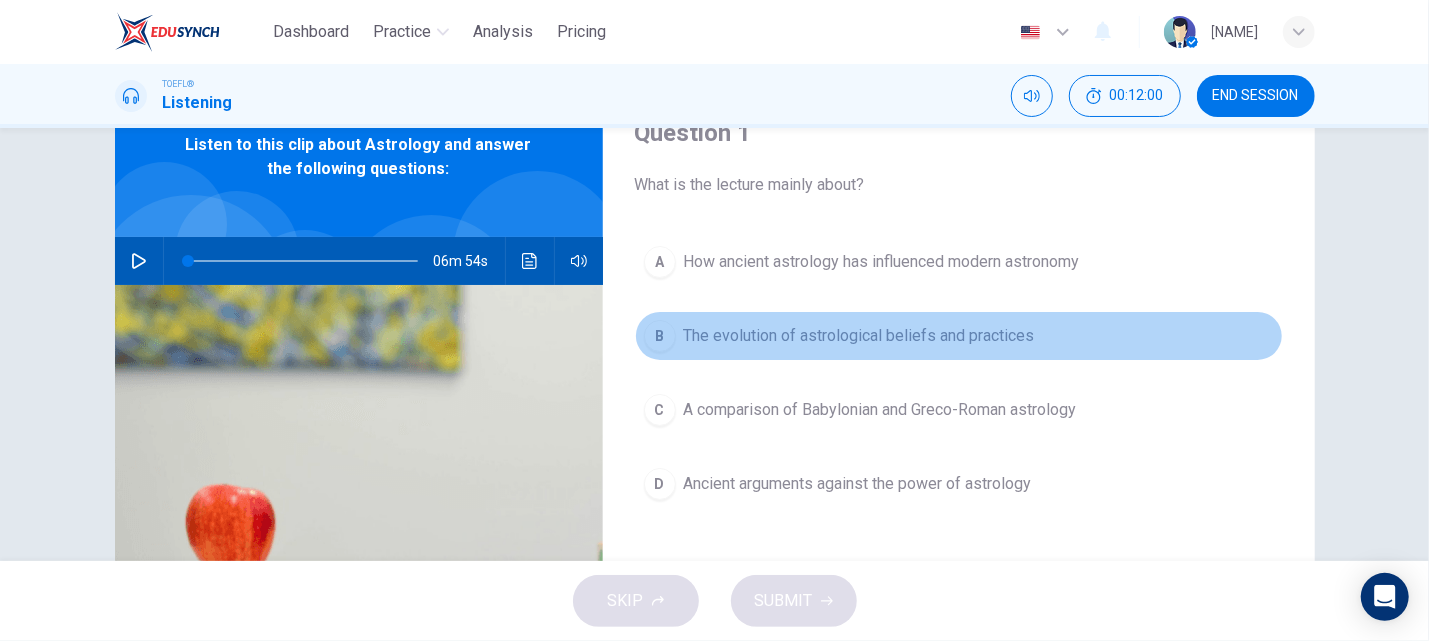click on "The evolution of astrological beliefs and practices" at bounding box center [882, 262] 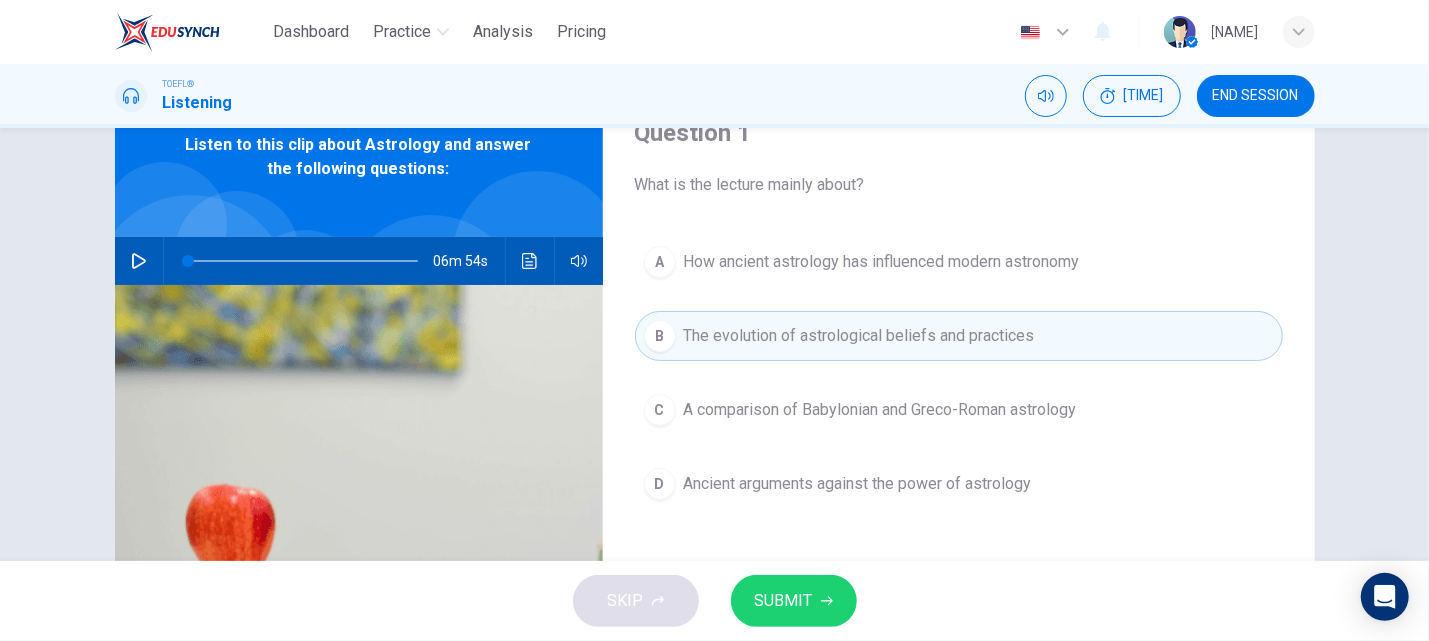 click on "SUBMIT" at bounding box center (784, 601) 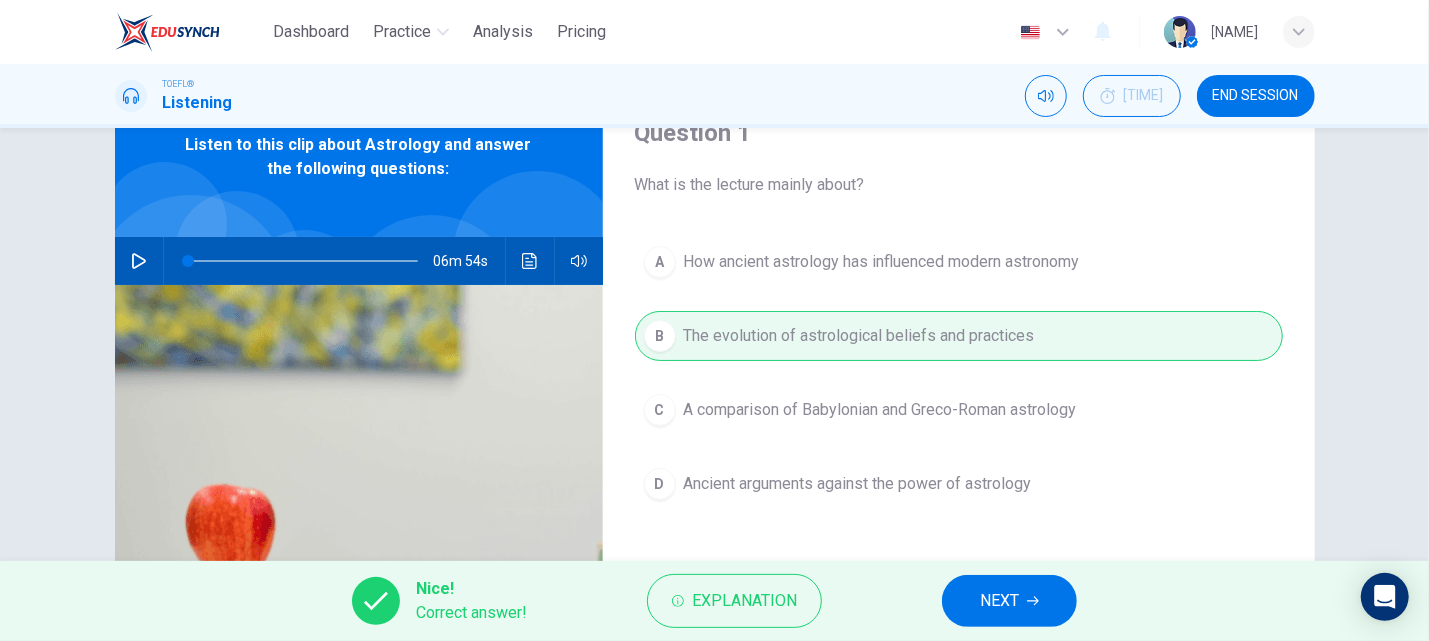 click on "Explanation" at bounding box center [744, 601] 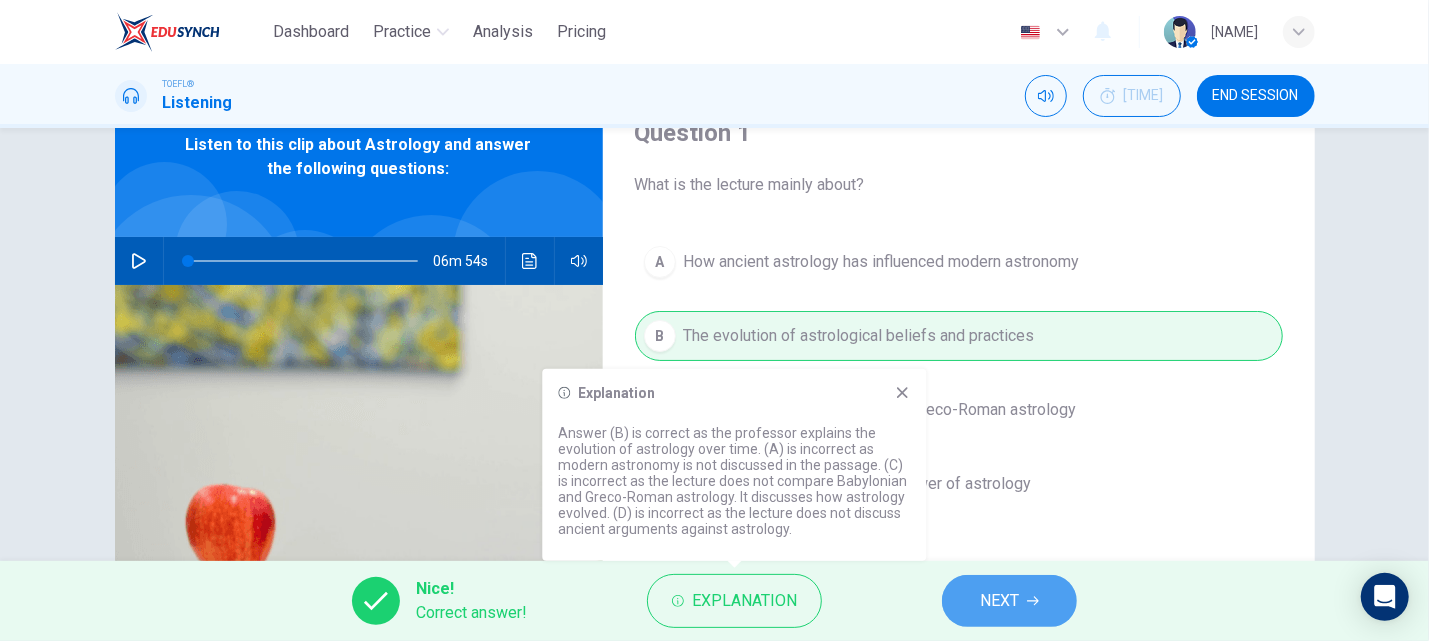 click on "NEXT" at bounding box center (999, 601) 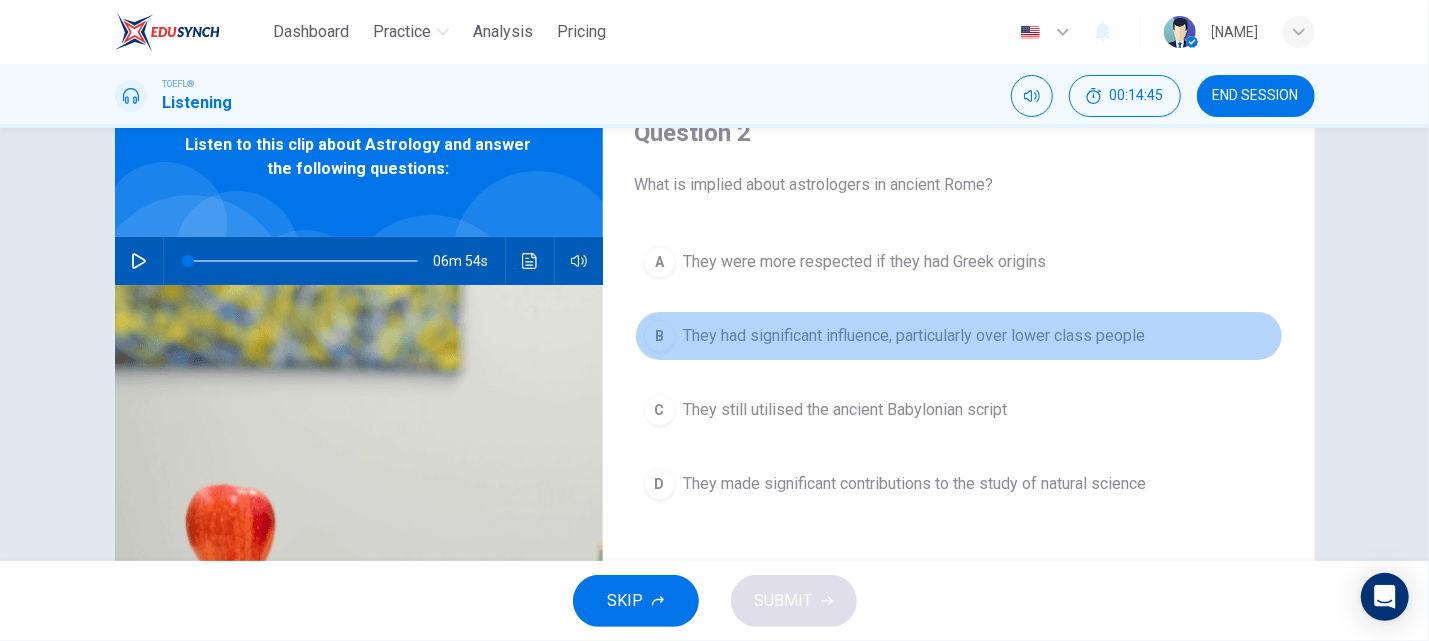 click on "B They had significant influence, particularly over lower class people" at bounding box center (959, 336) 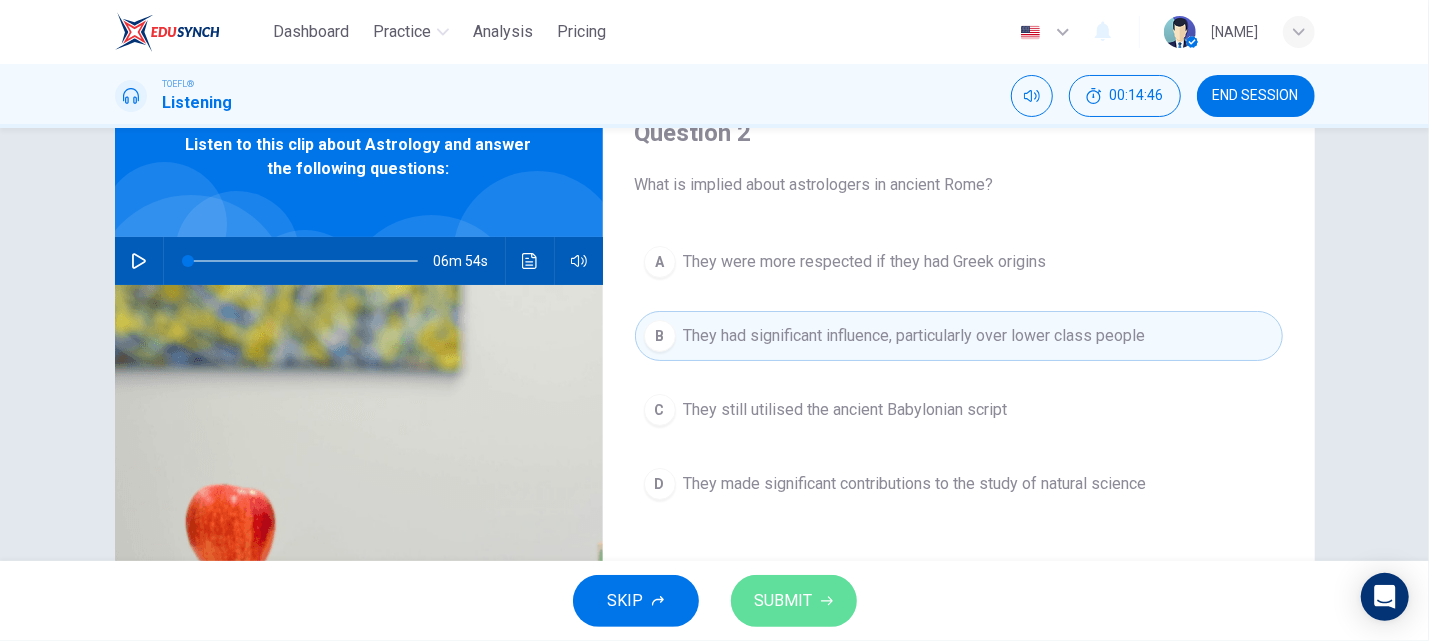 click on "SUBMIT" at bounding box center [784, 601] 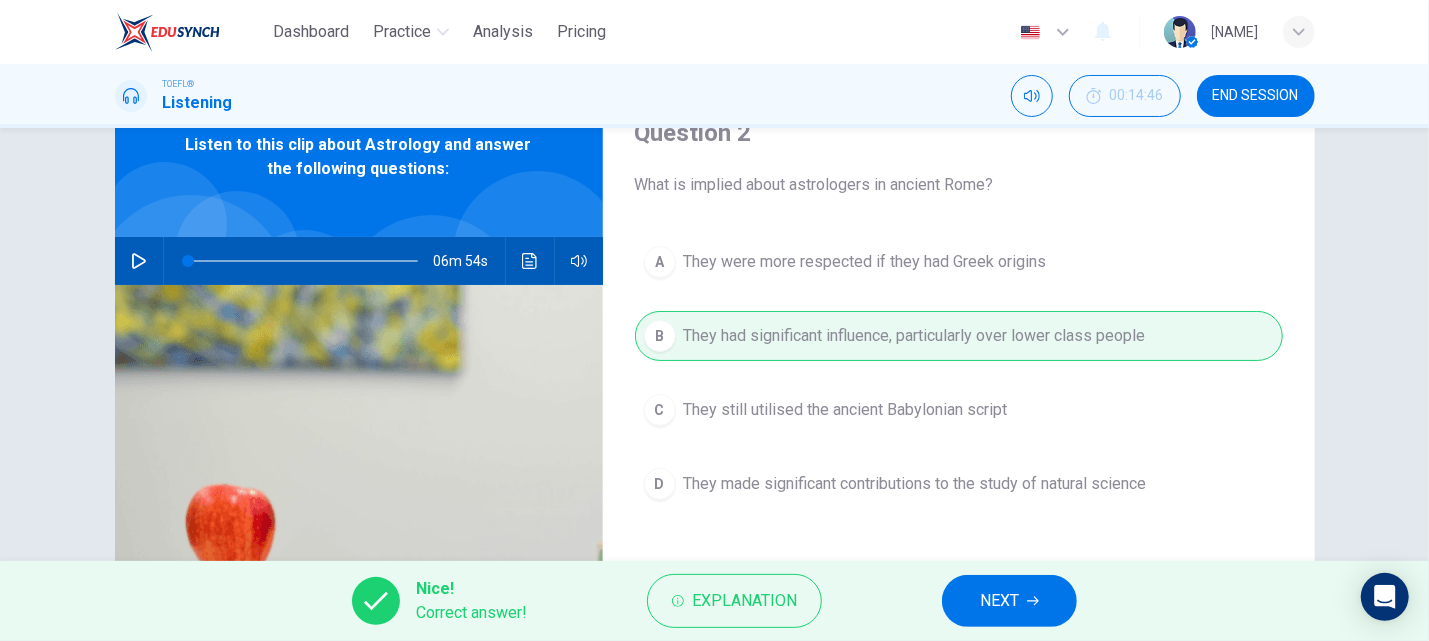 click on "Explanation" at bounding box center (744, 601) 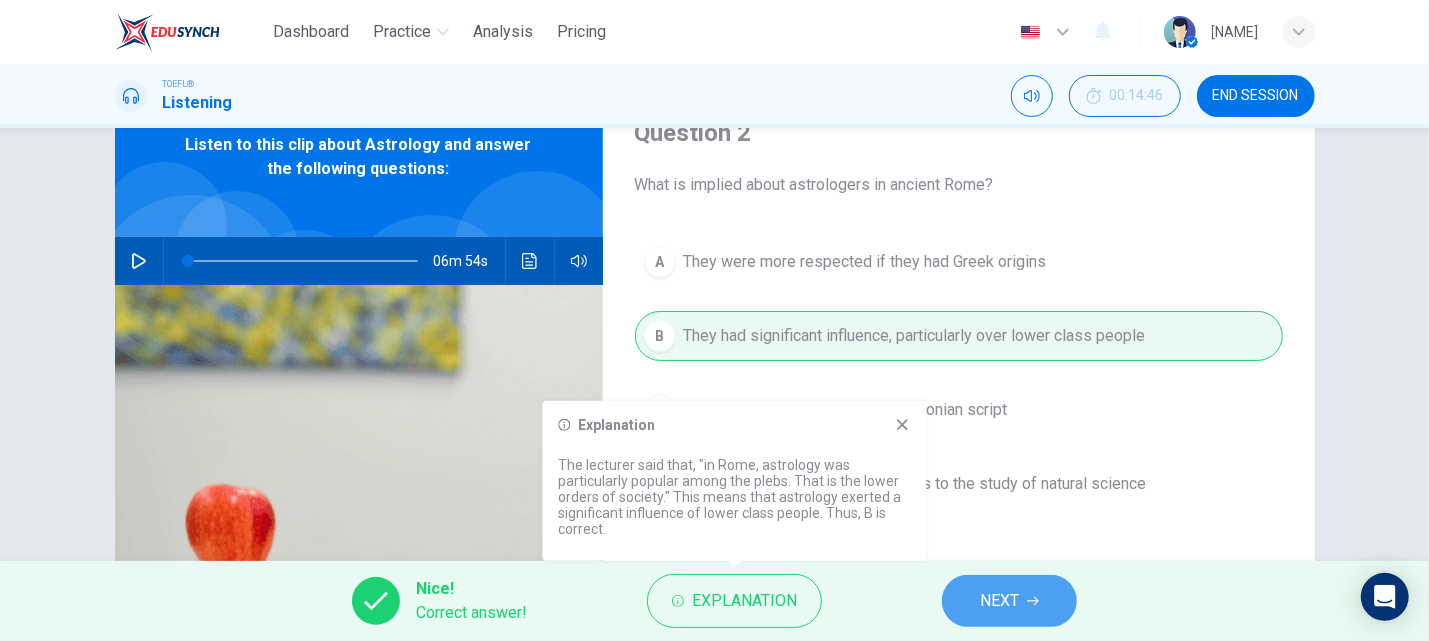 click on "NEXT" at bounding box center [1009, 601] 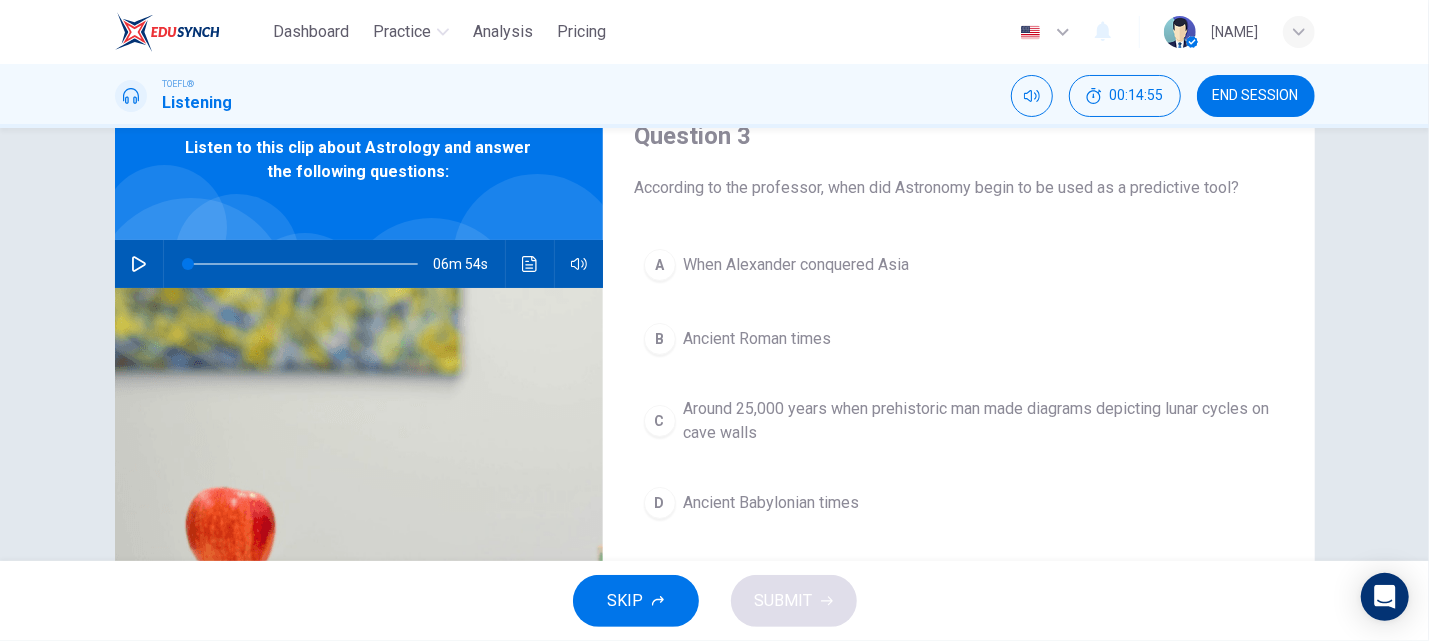 scroll, scrollTop: 91, scrollLeft: 0, axis: vertical 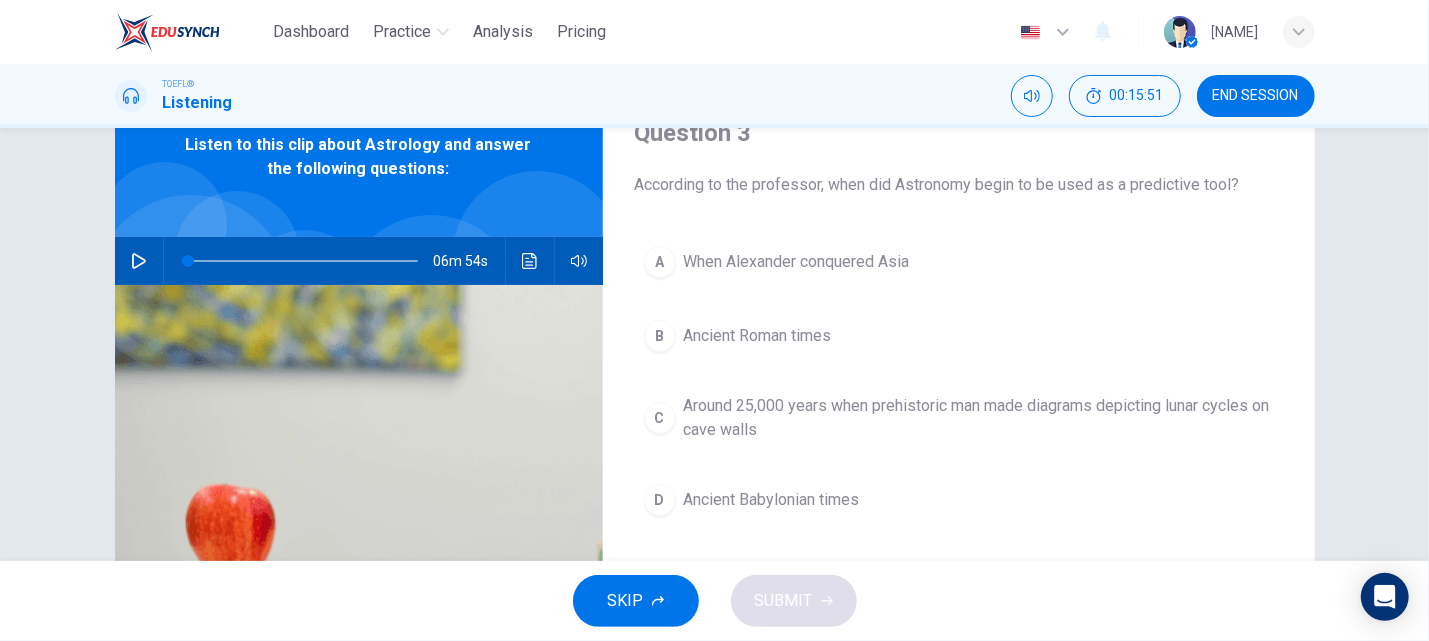 click on "D Ancient Babylonian times" at bounding box center (959, 500) 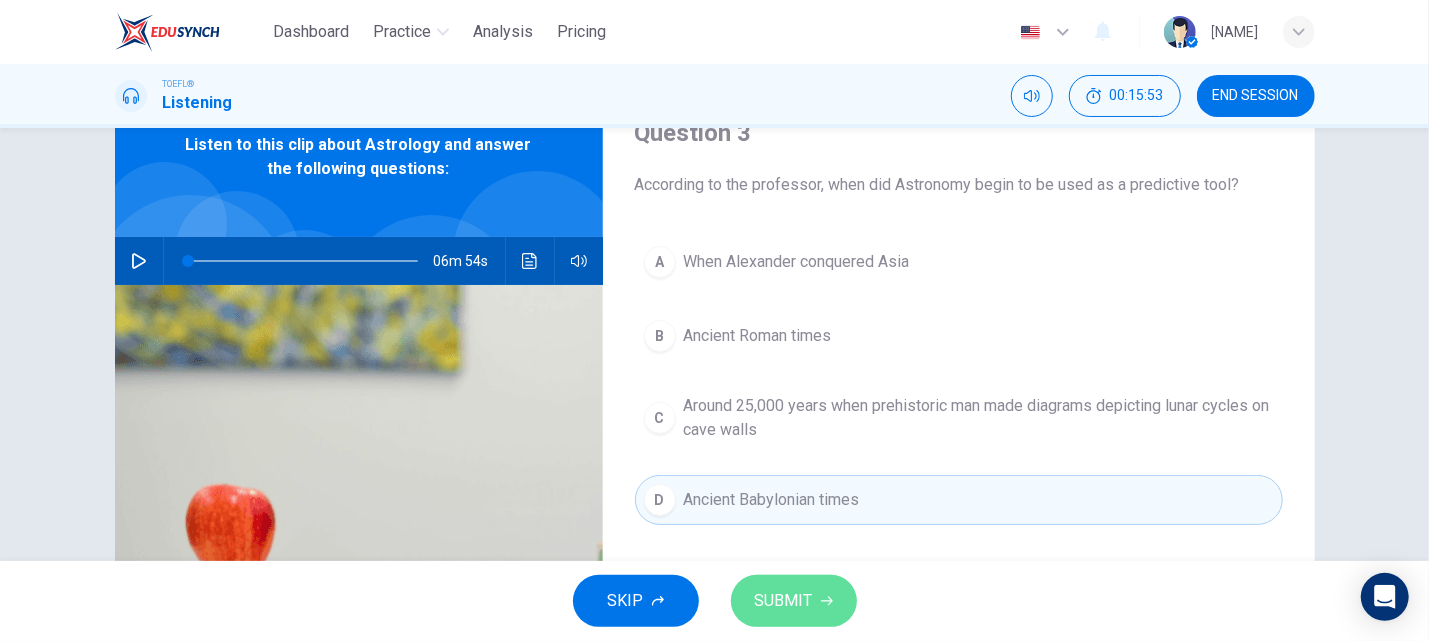 click on "SUBMIT" at bounding box center [784, 601] 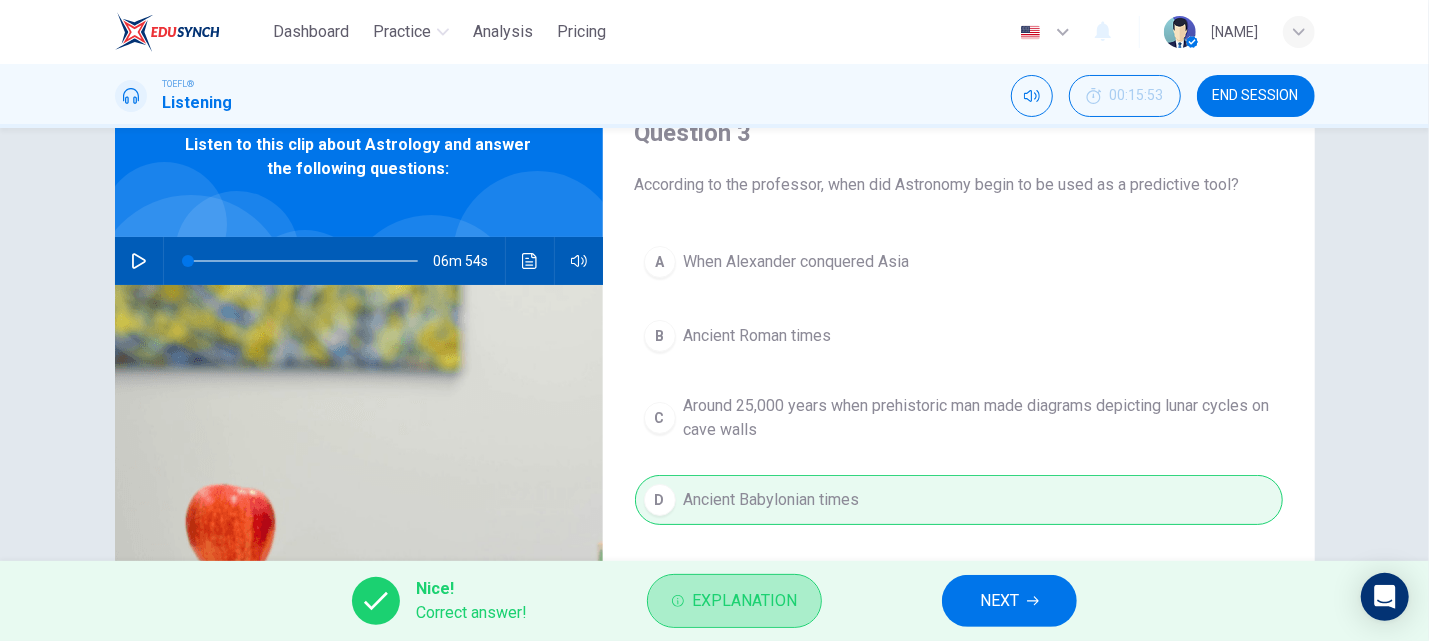 click on "Explanation" at bounding box center [744, 601] 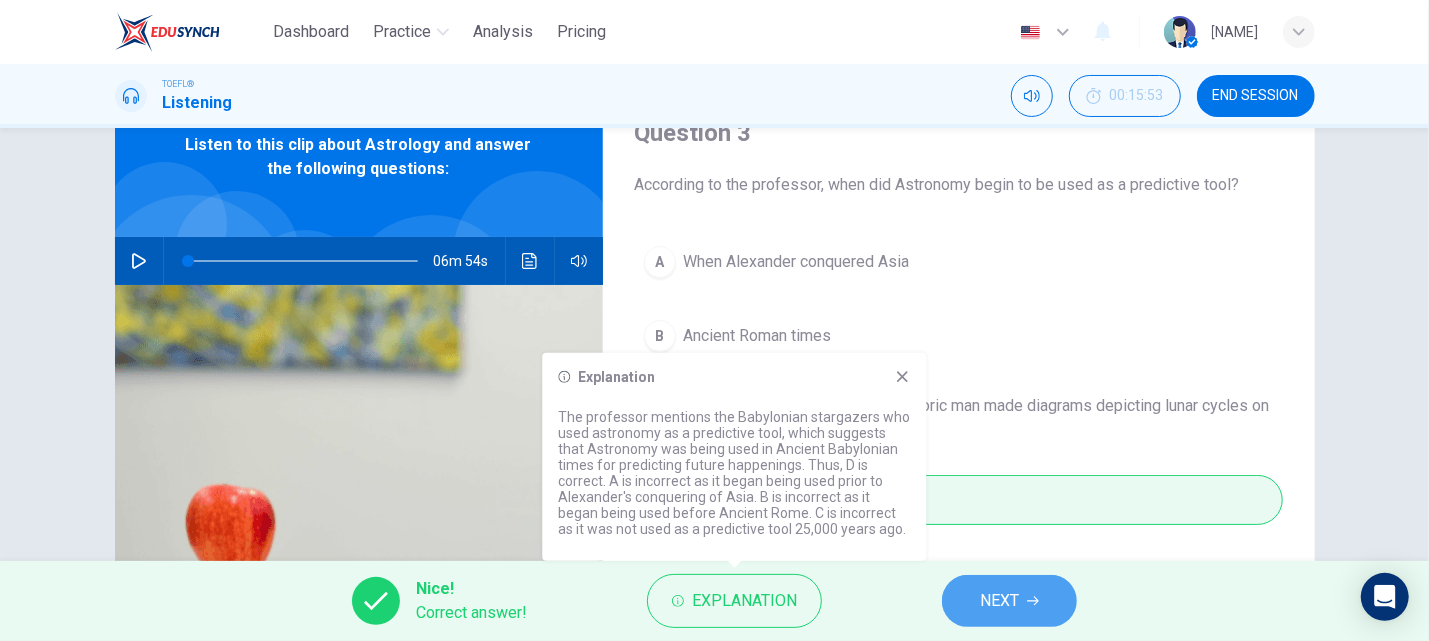 click on "NEXT" at bounding box center (999, 601) 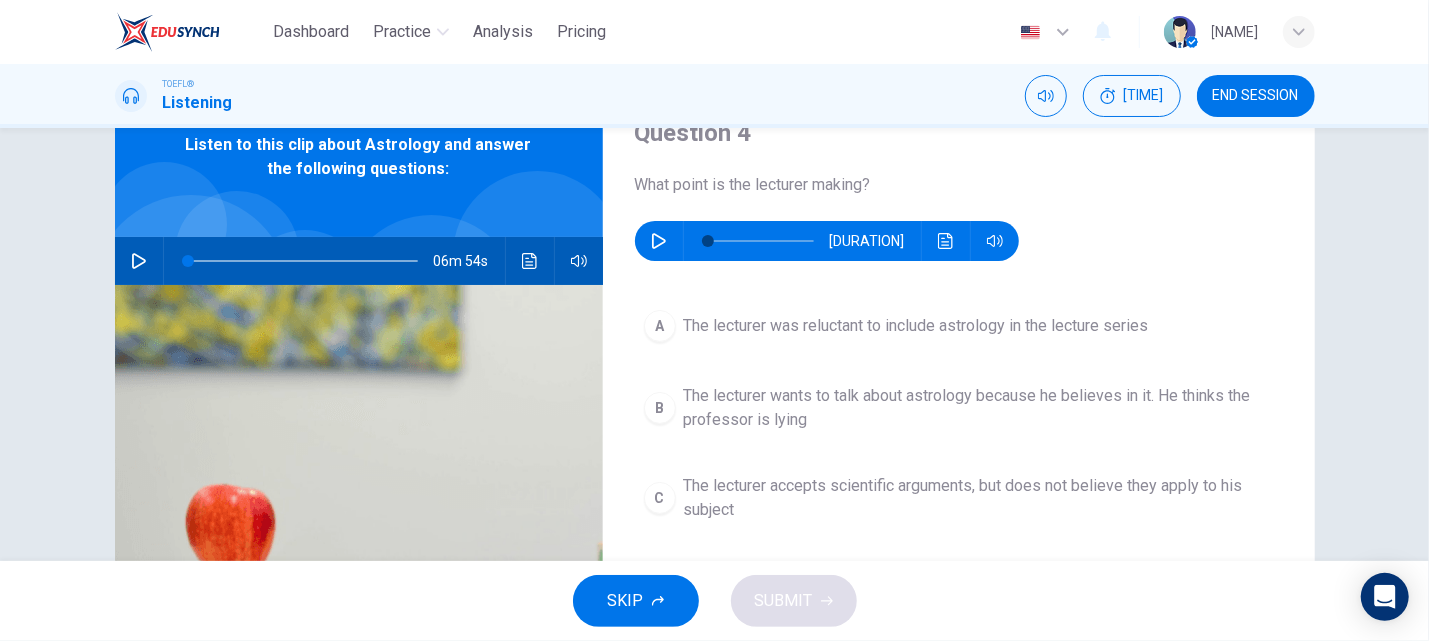 scroll, scrollTop: 16, scrollLeft: 0, axis: vertical 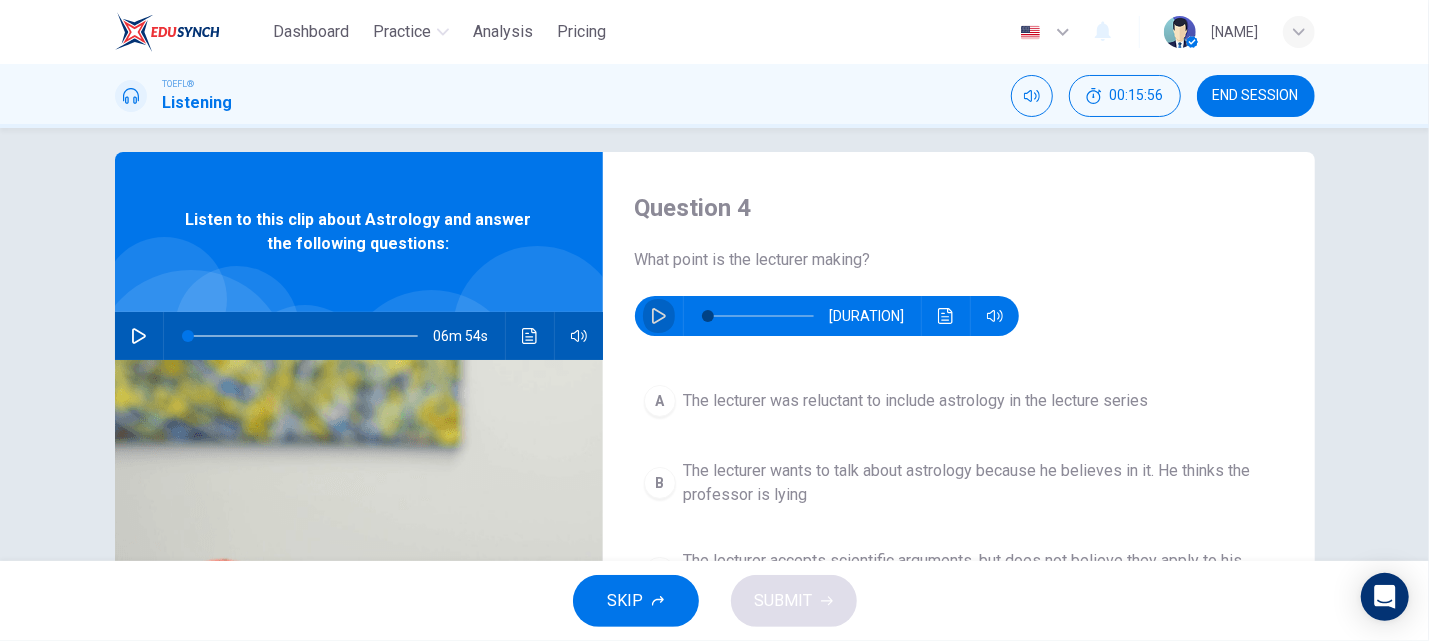 click at bounding box center [659, 316] 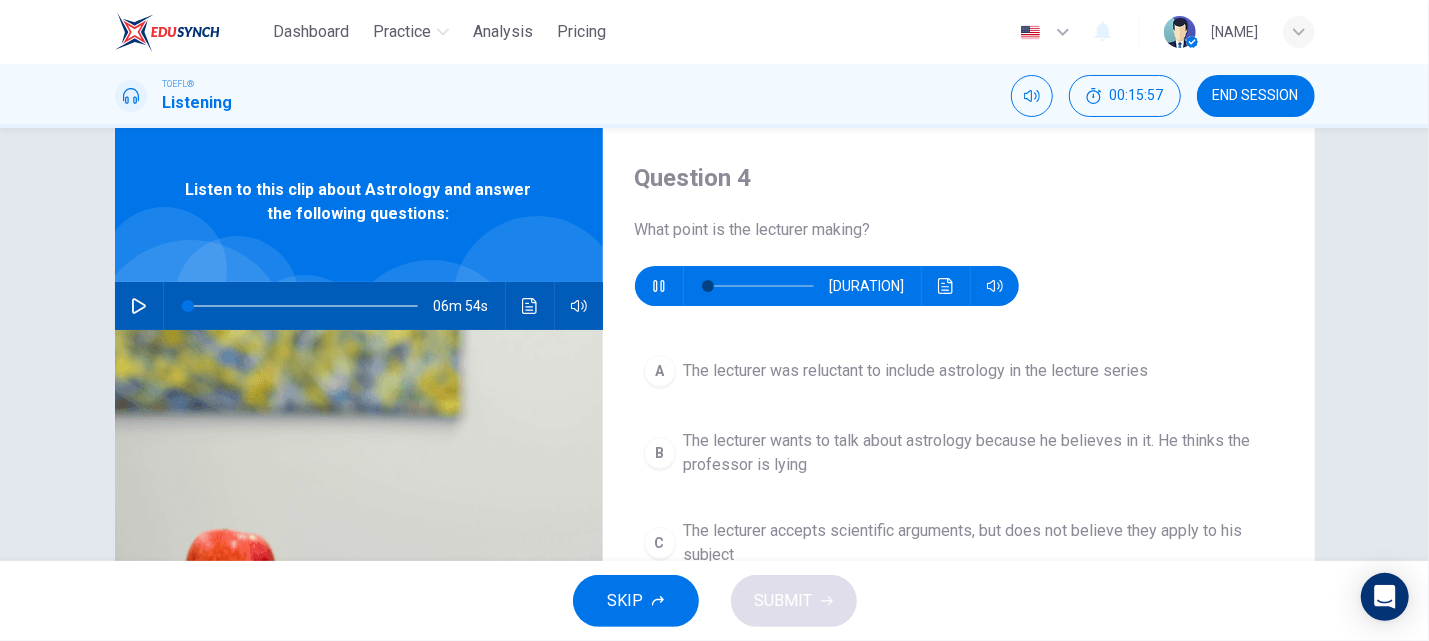 scroll, scrollTop: 53, scrollLeft: 0, axis: vertical 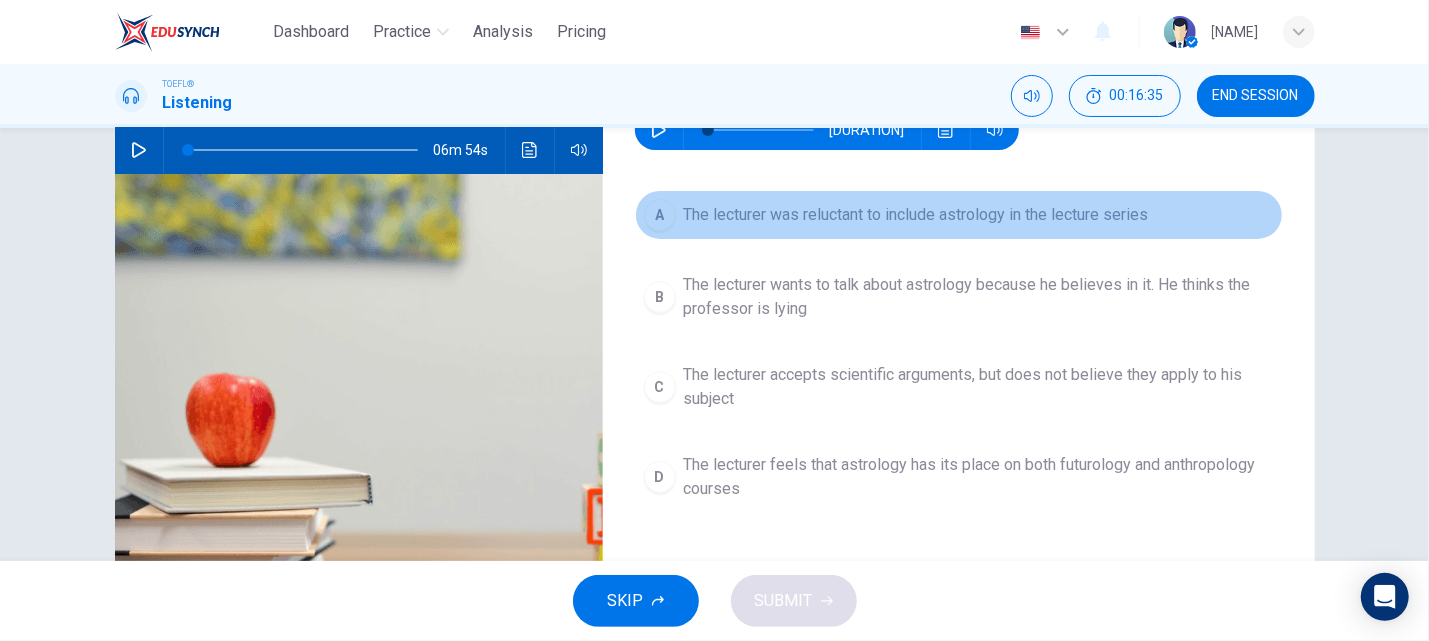 drag, startPoint x: 797, startPoint y: 215, endPoint x: 851, endPoint y: 220, distance: 54.230988 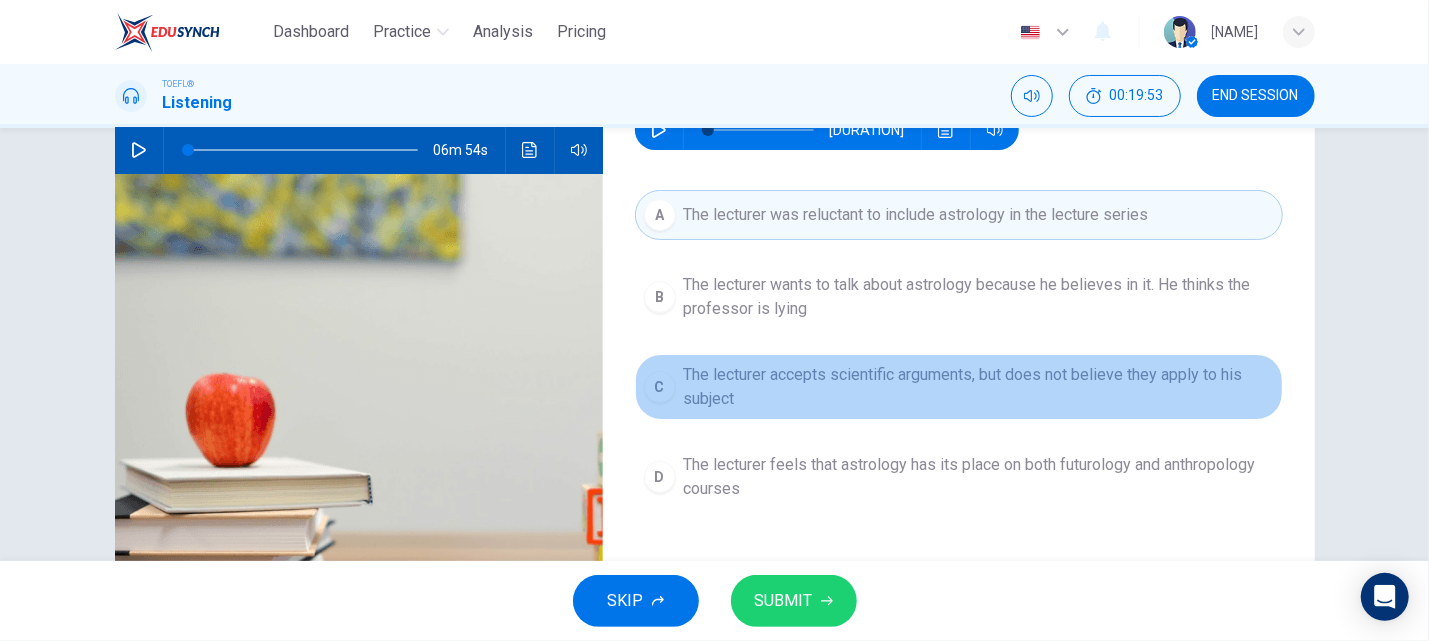 click on "The lecturer accepts scientific arguments, but does not believe they apply to his subject" at bounding box center (979, 297) 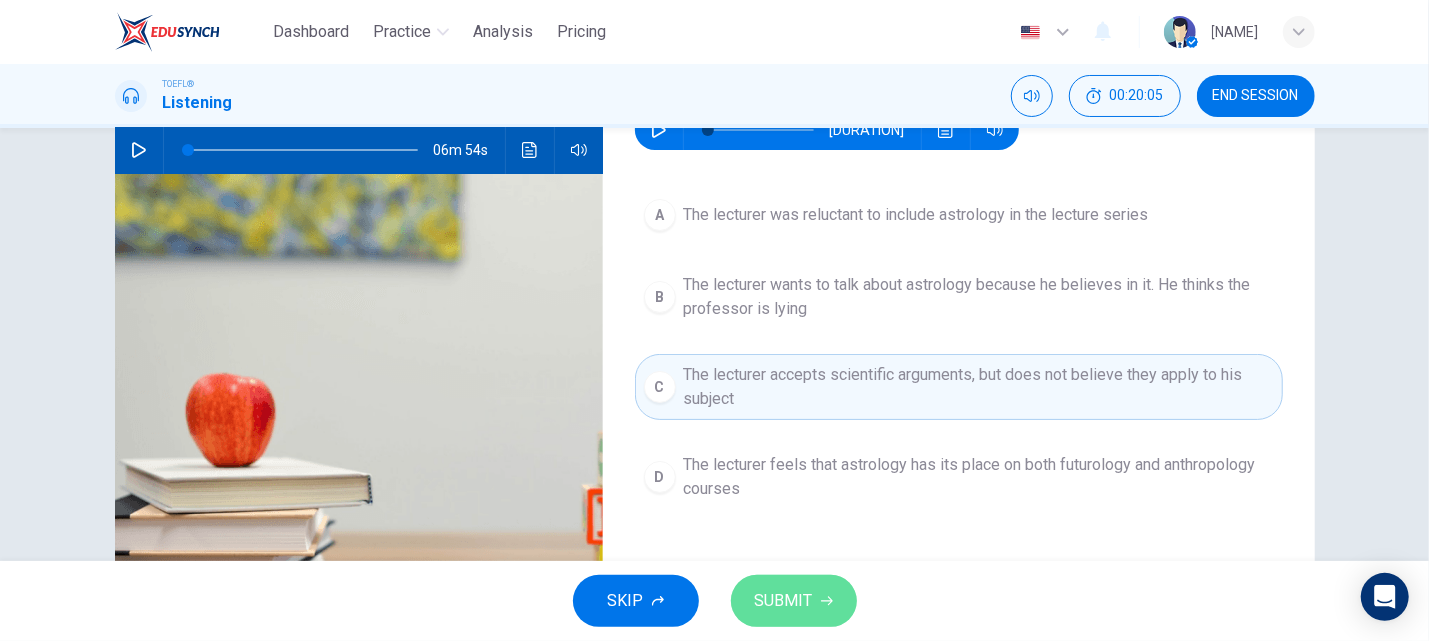 click on "SUBMIT" at bounding box center [794, 601] 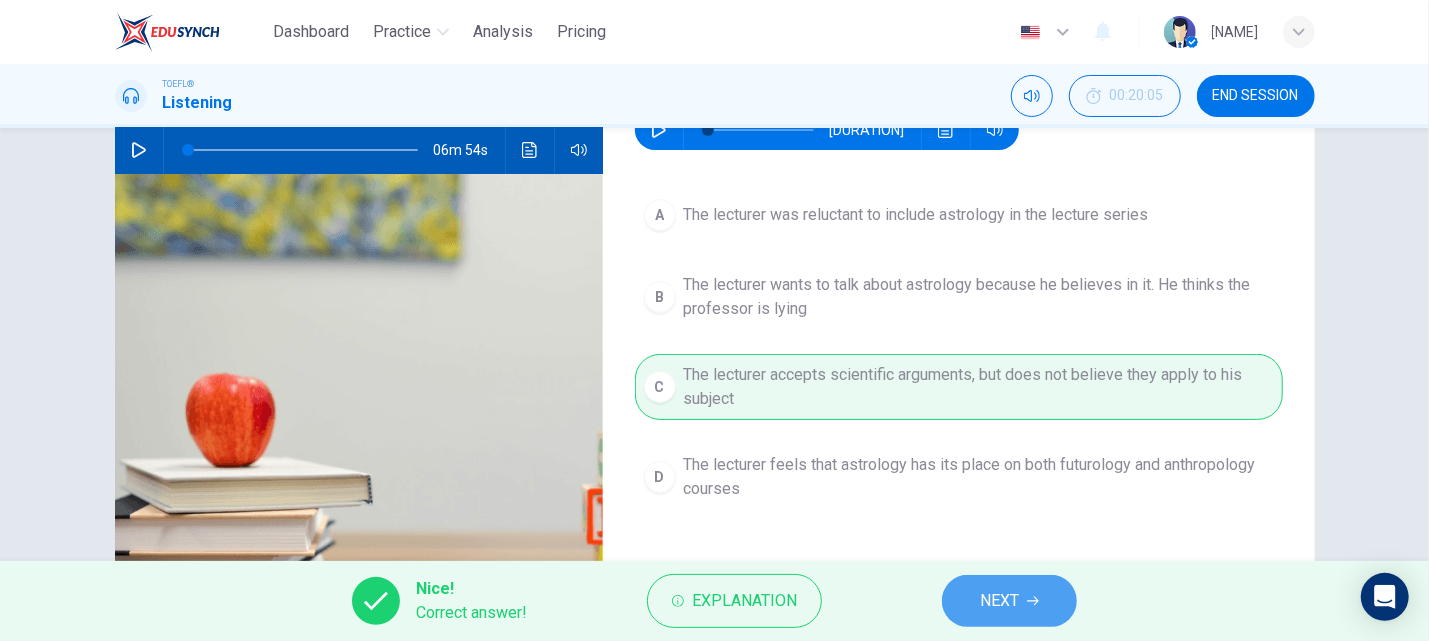 click on "NEXT" at bounding box center [1009, 601] 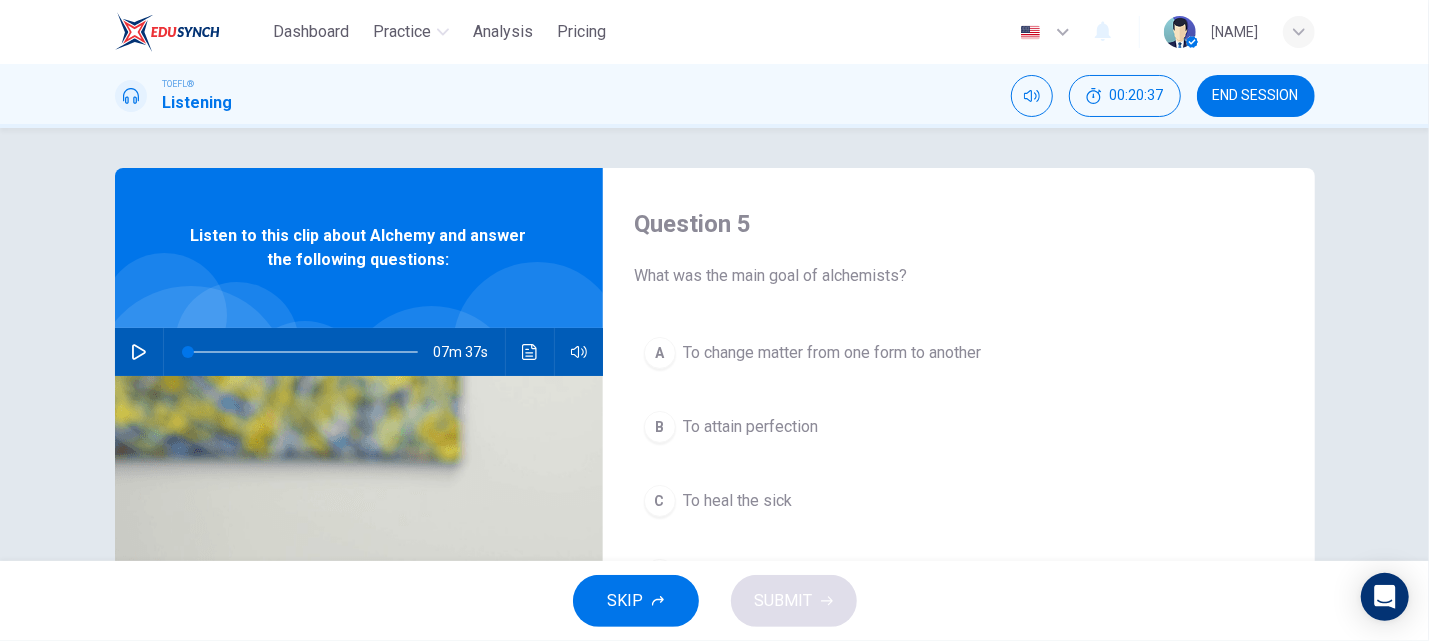 click at bounding box center [139, 352] 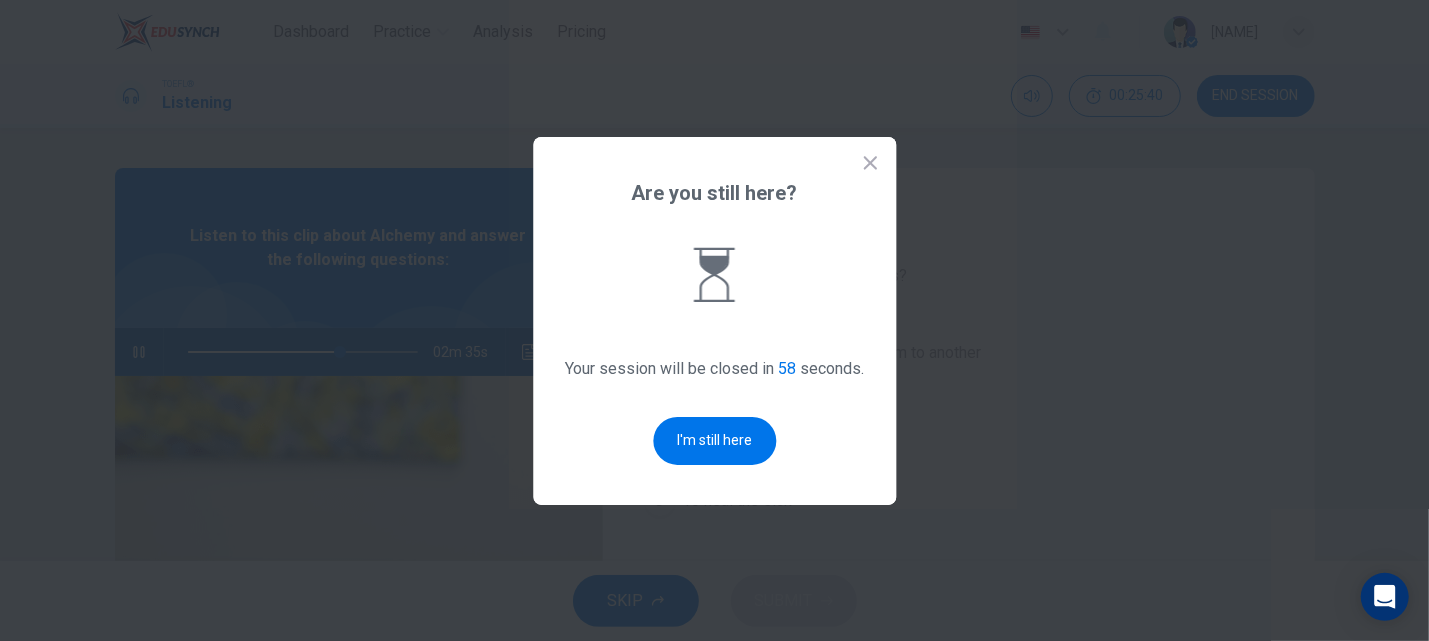 click on "I'm still here" at bounding box center [714, 441] 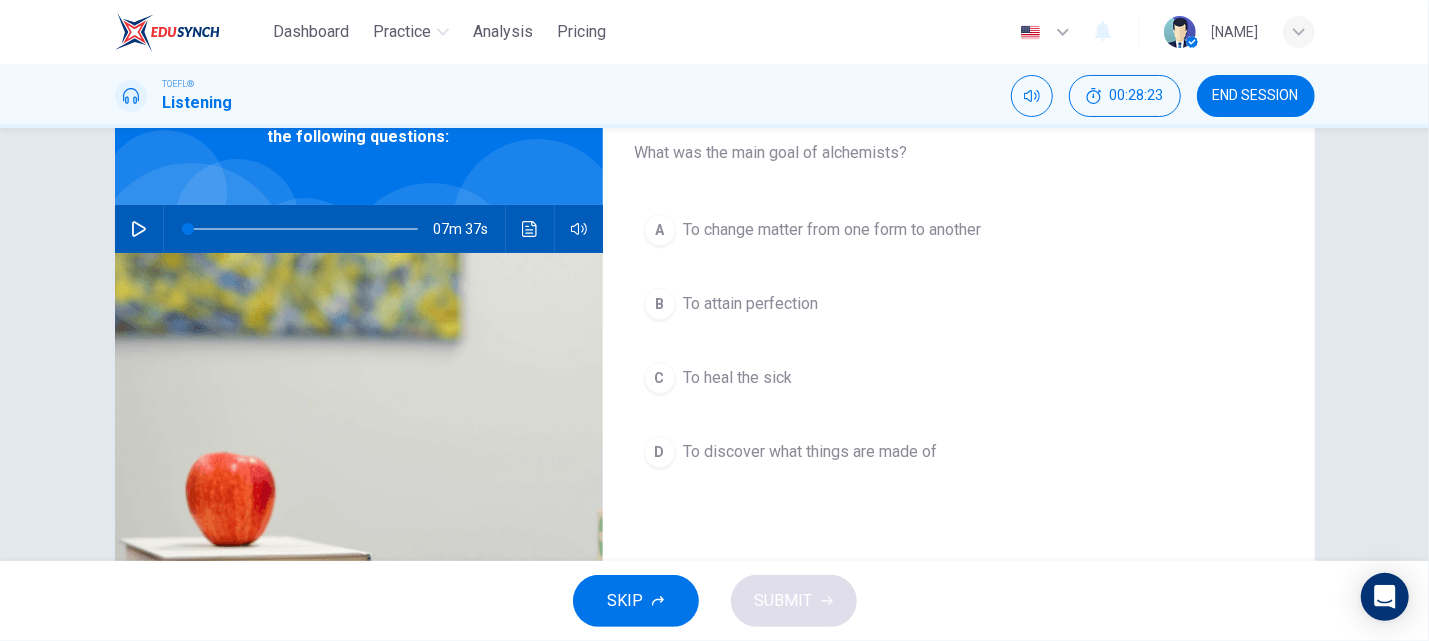 scroll, scrollTop: 121, scrollLeft: 0, axis: vertical 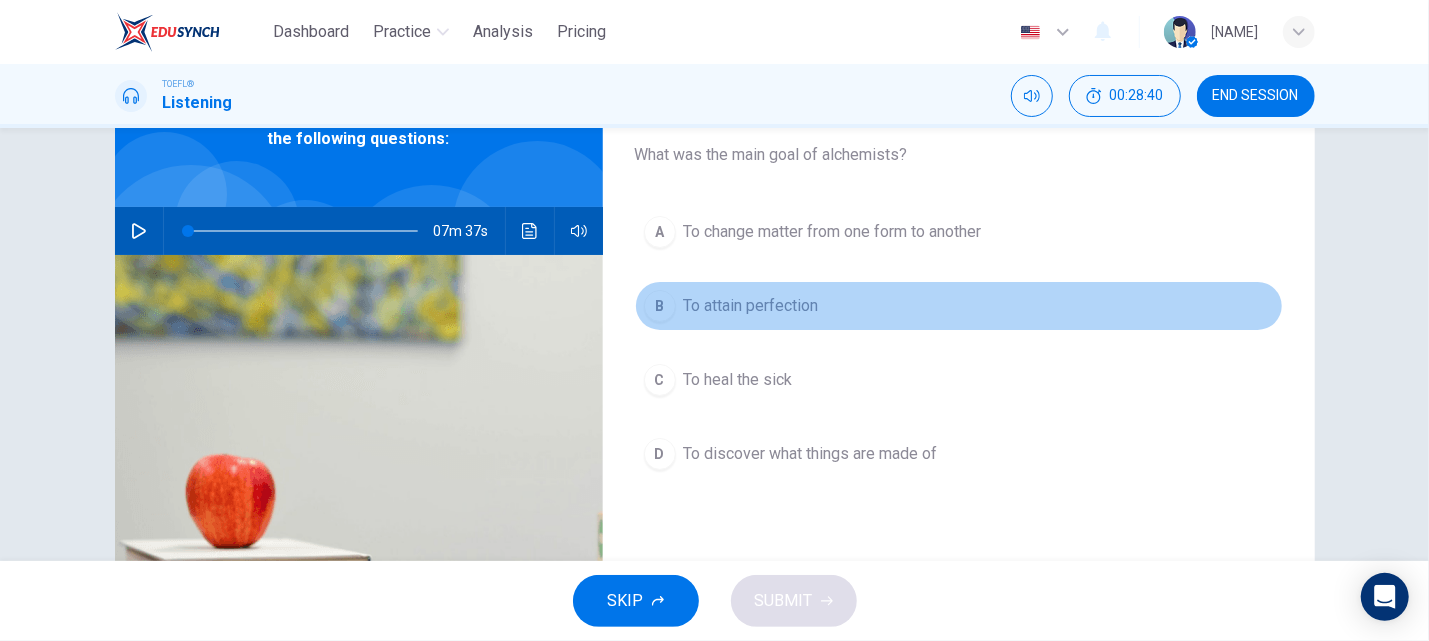 click on "B To attain perfection" at bounding box center (959, 306) 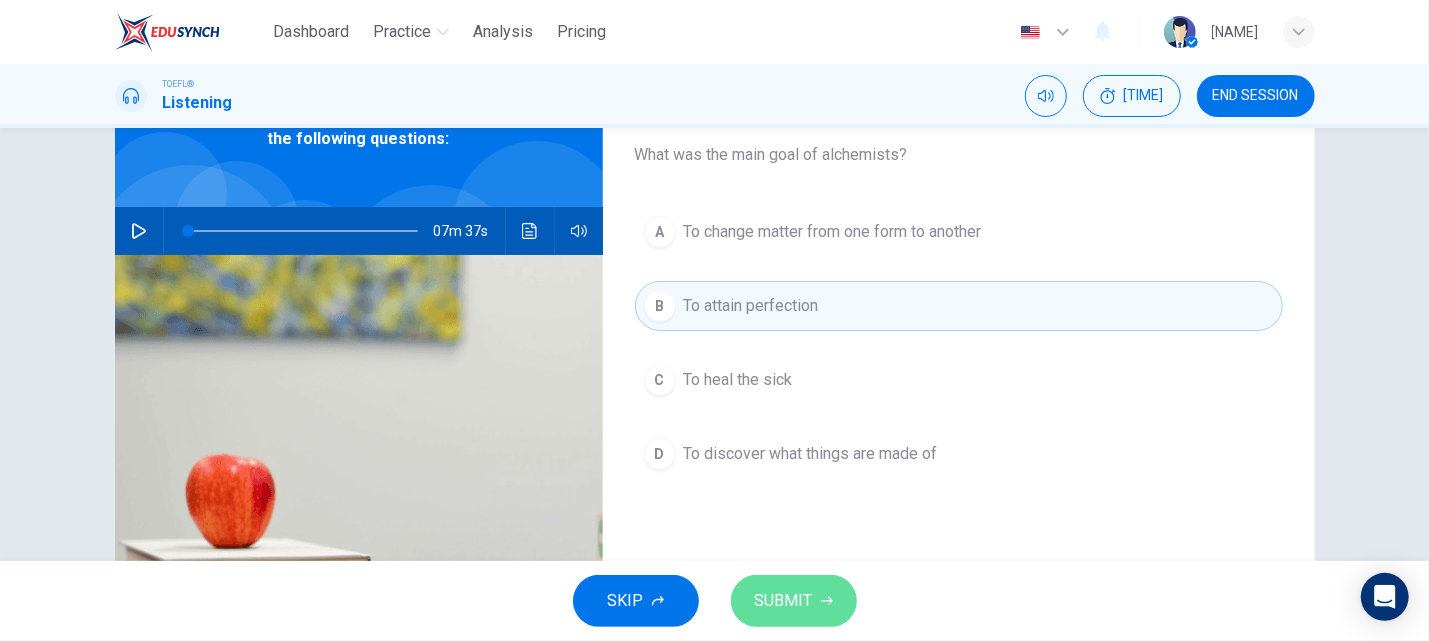 click on "SUBMIT" at bounding box center [784, 601] 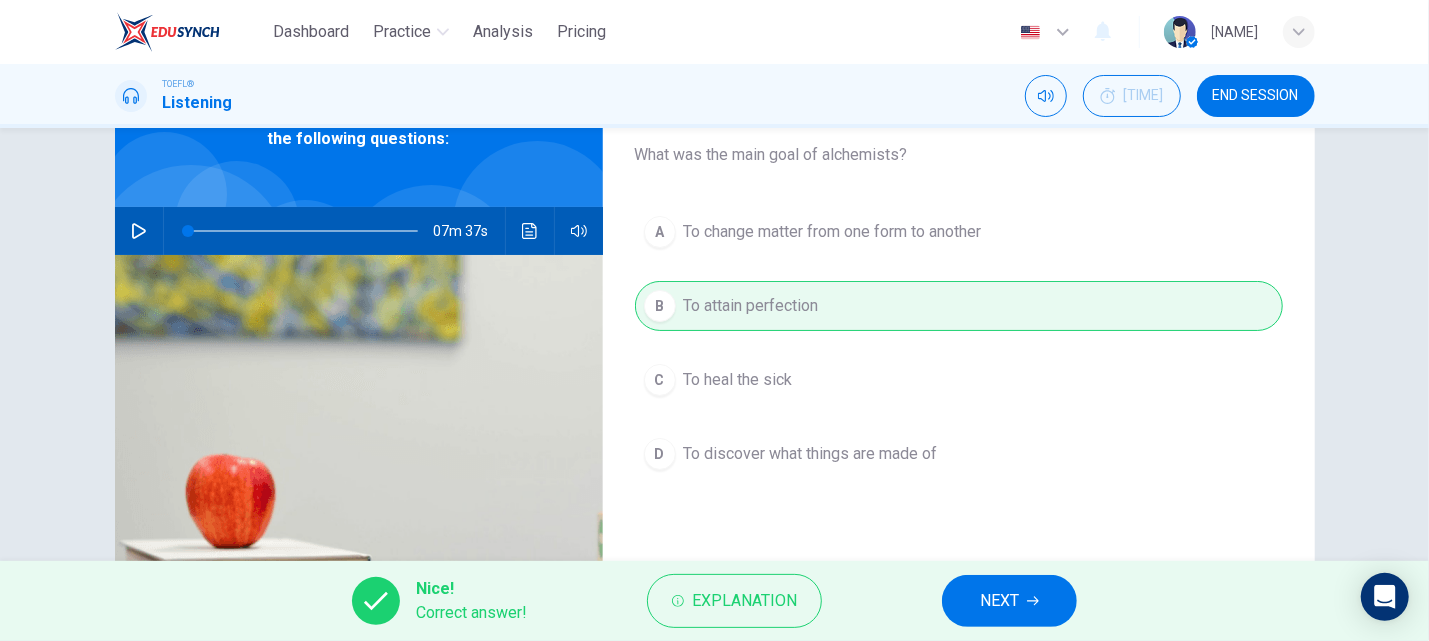 drag, startPoint x: 968, startPoint y: 598, endPoint x: 979, endPoint y: 583, distance: 18.601076 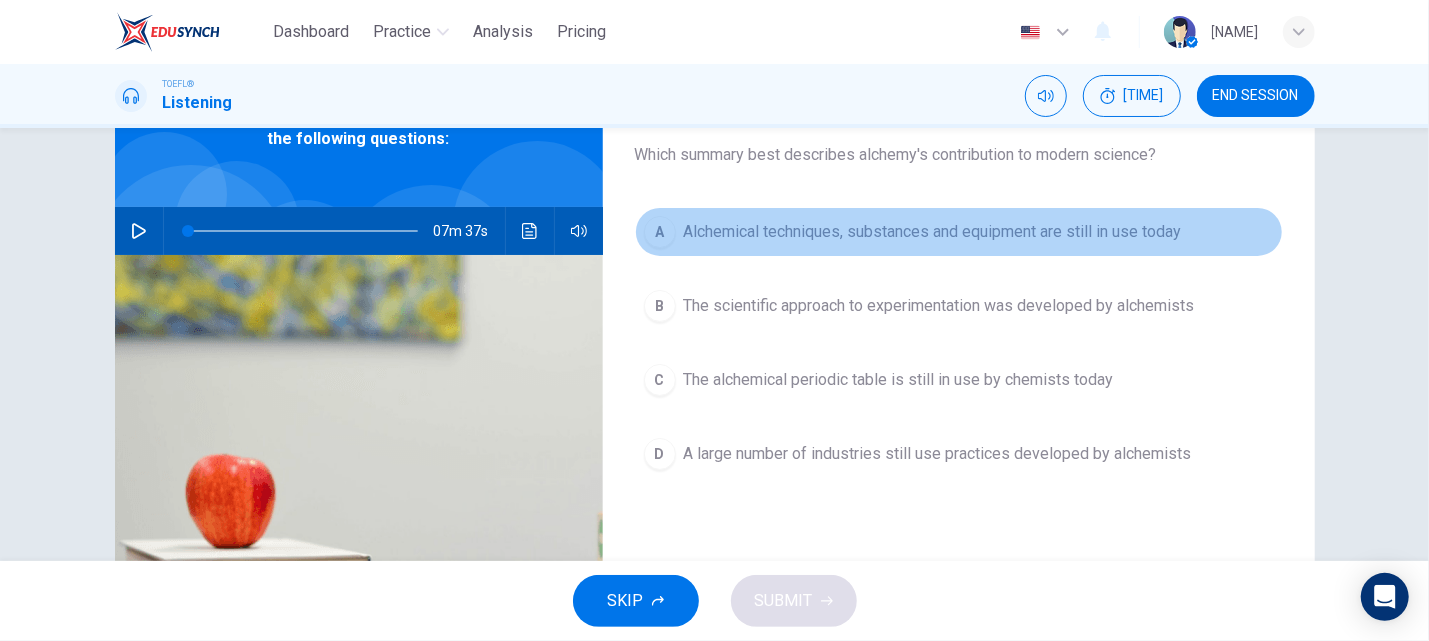 click on "Alchemical techniques, substances and equipment are still in use today" at bounding box center (933, 232) 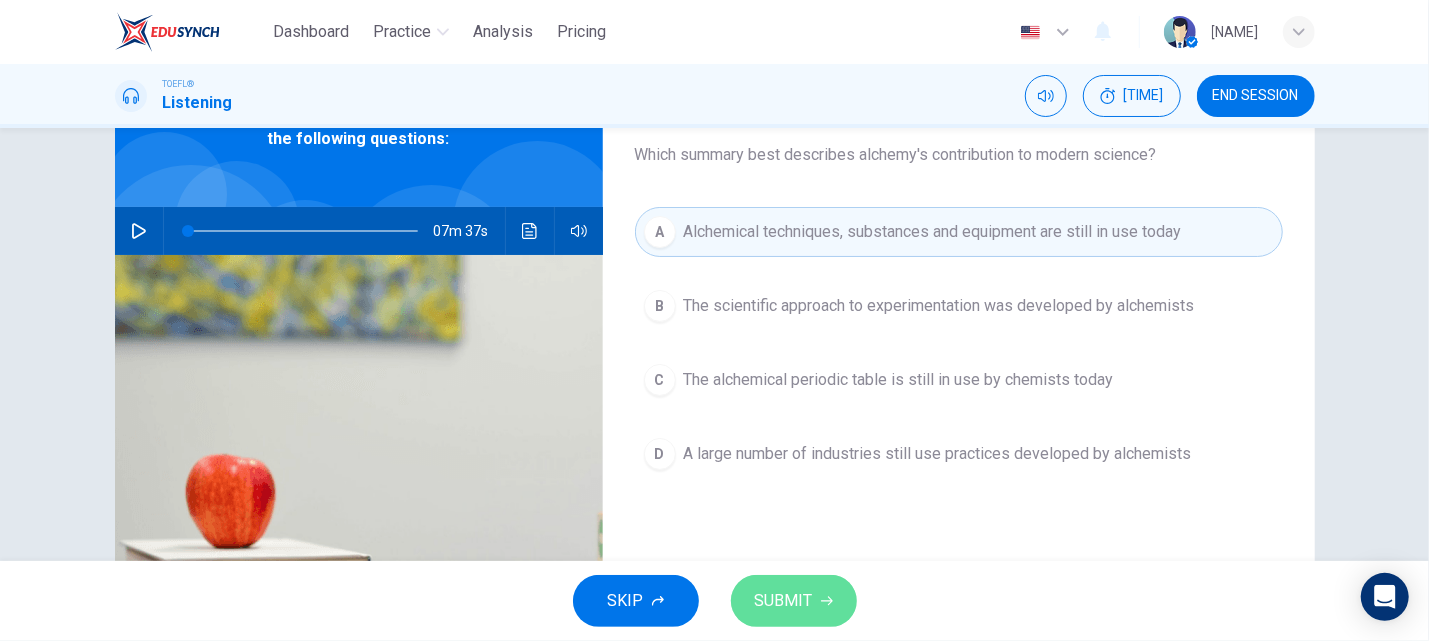 click on "SUBMIT" at bounding box center [784, 601] 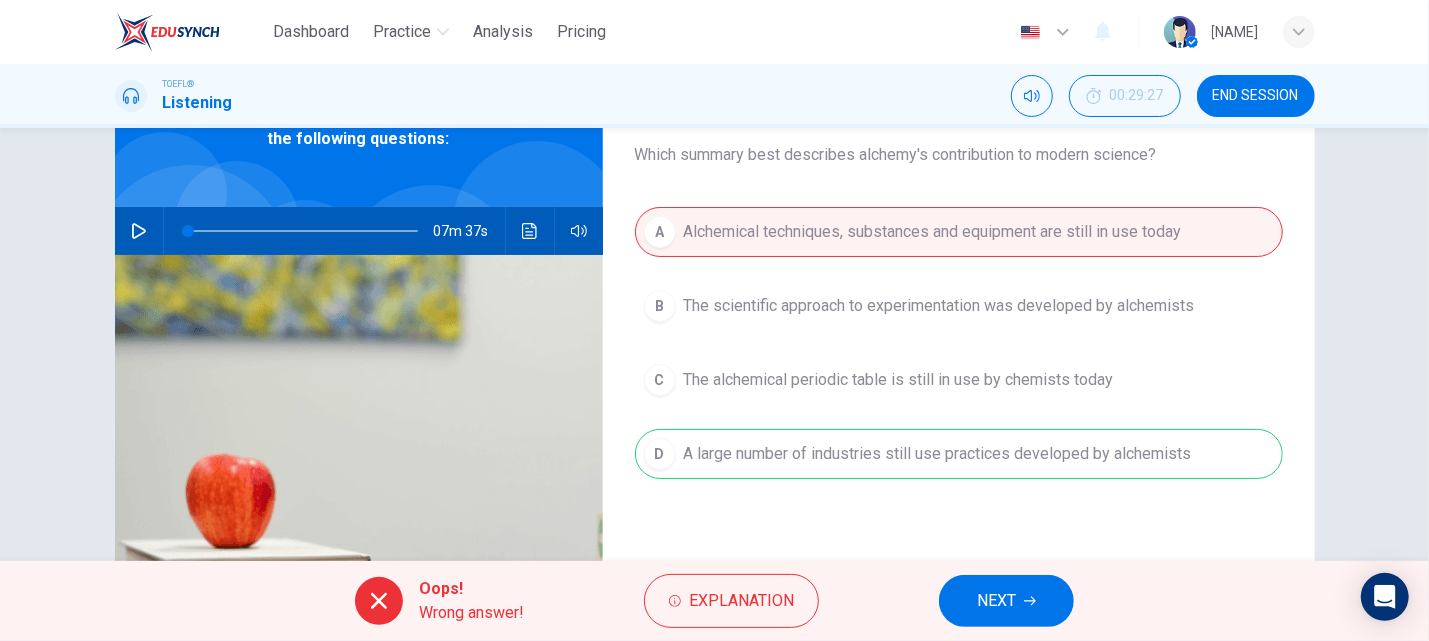 click on "Explanation" at bounding box center (741, 601) 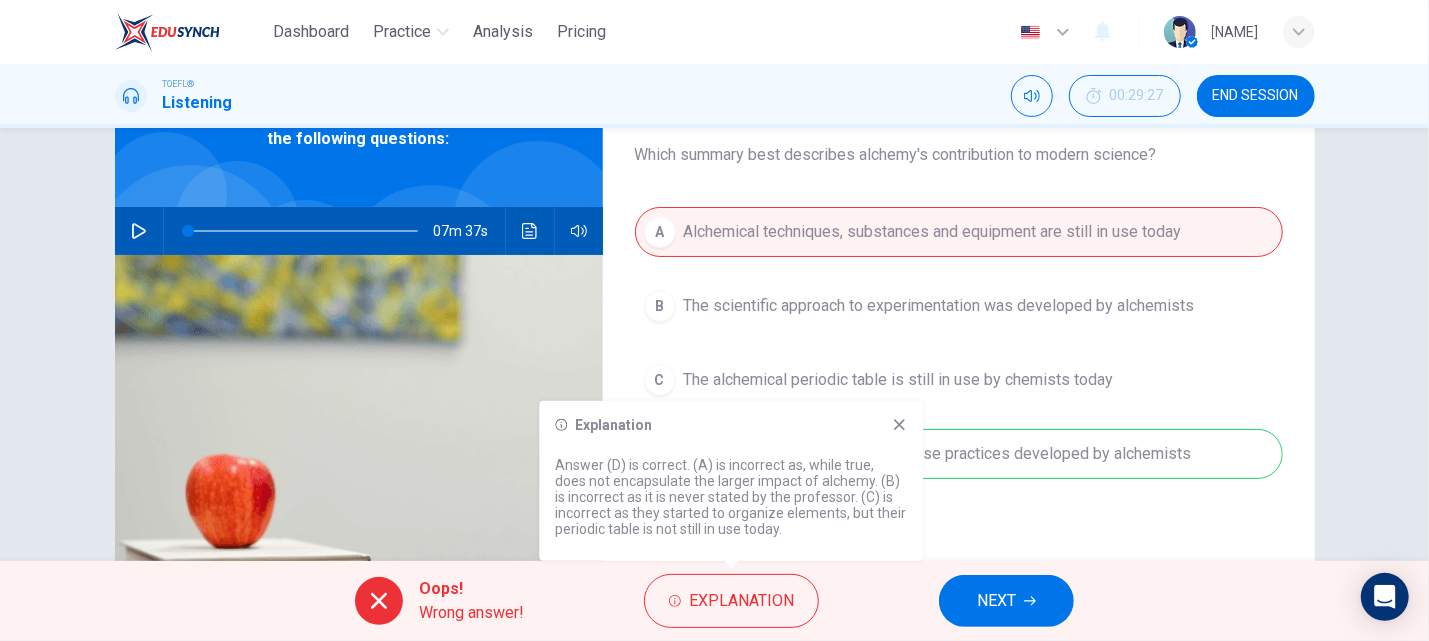 click at bounding box center [899, 425] 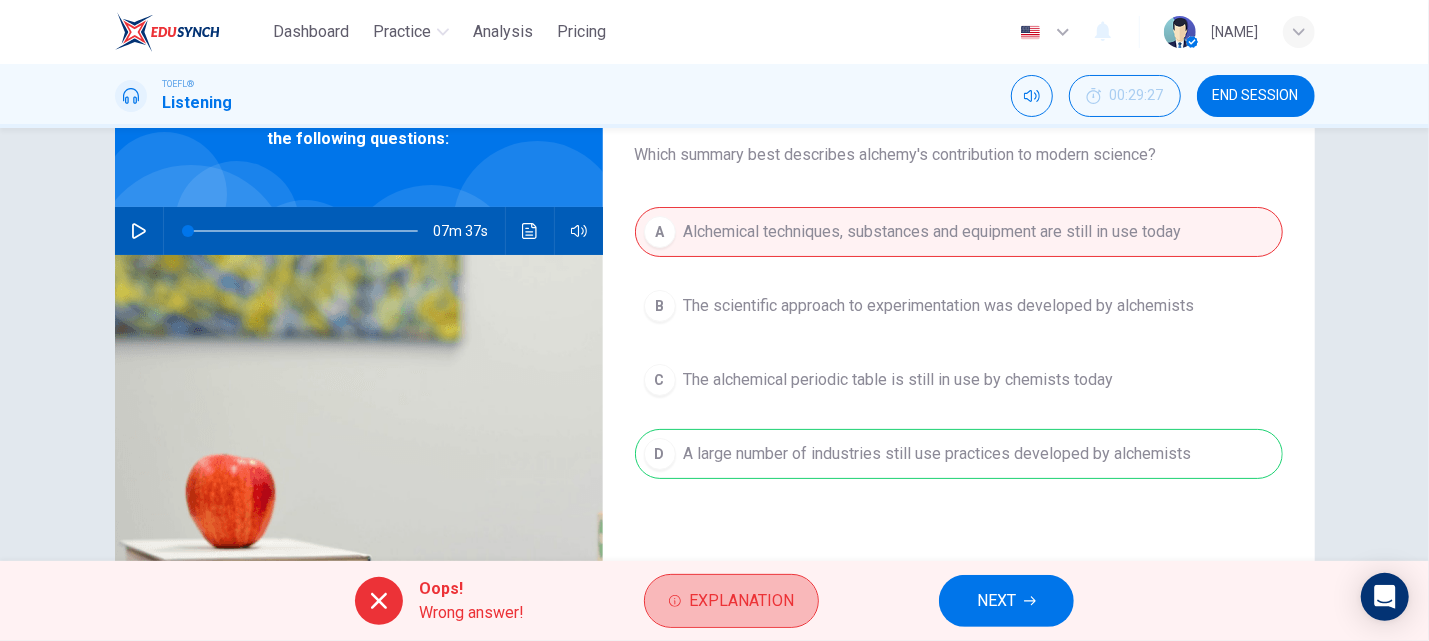 click on "Explanation" at bounding box center [741, 601] 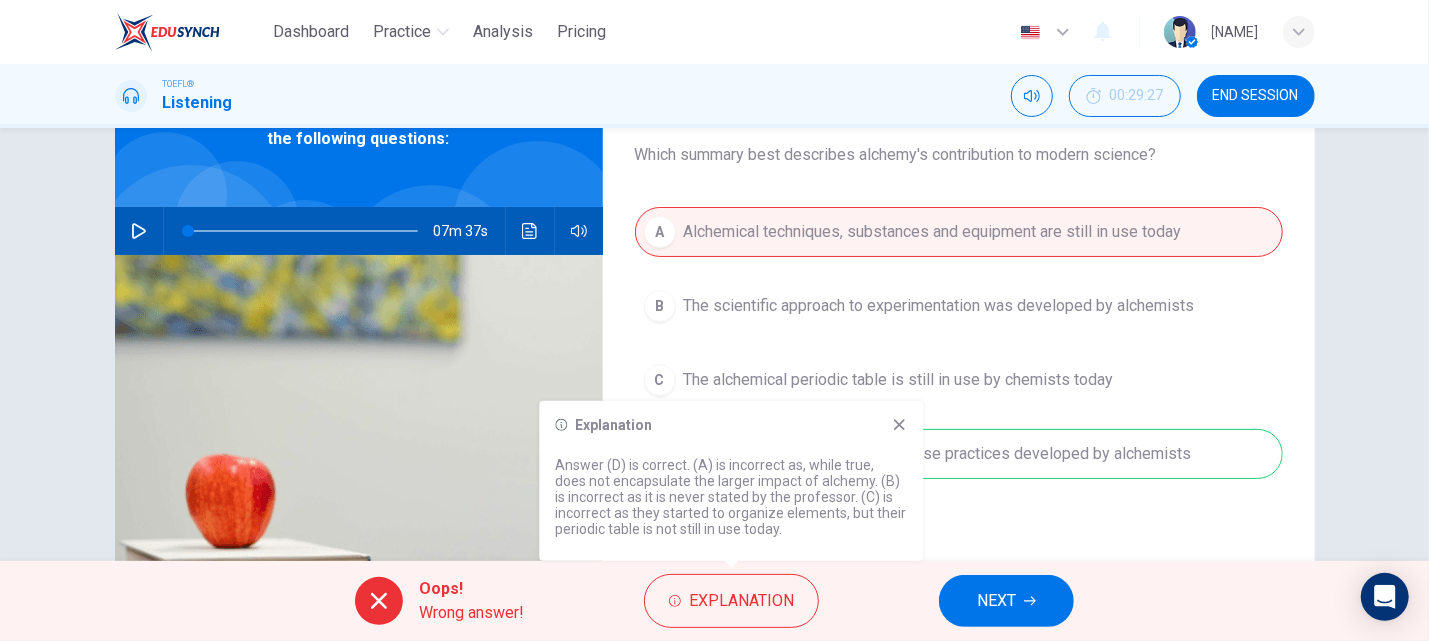 click at bounding box center (1030, 601) 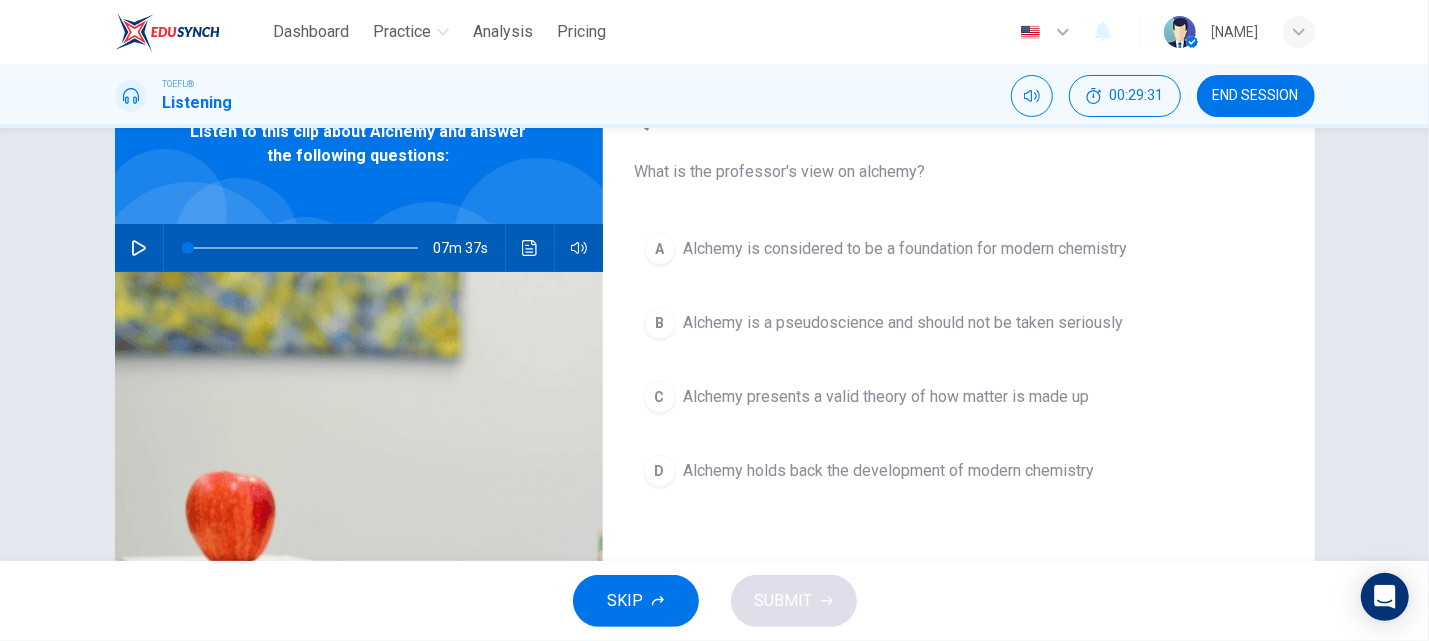 scroll, scrollTop: 104, scrollLeft: 0, axis: vertical 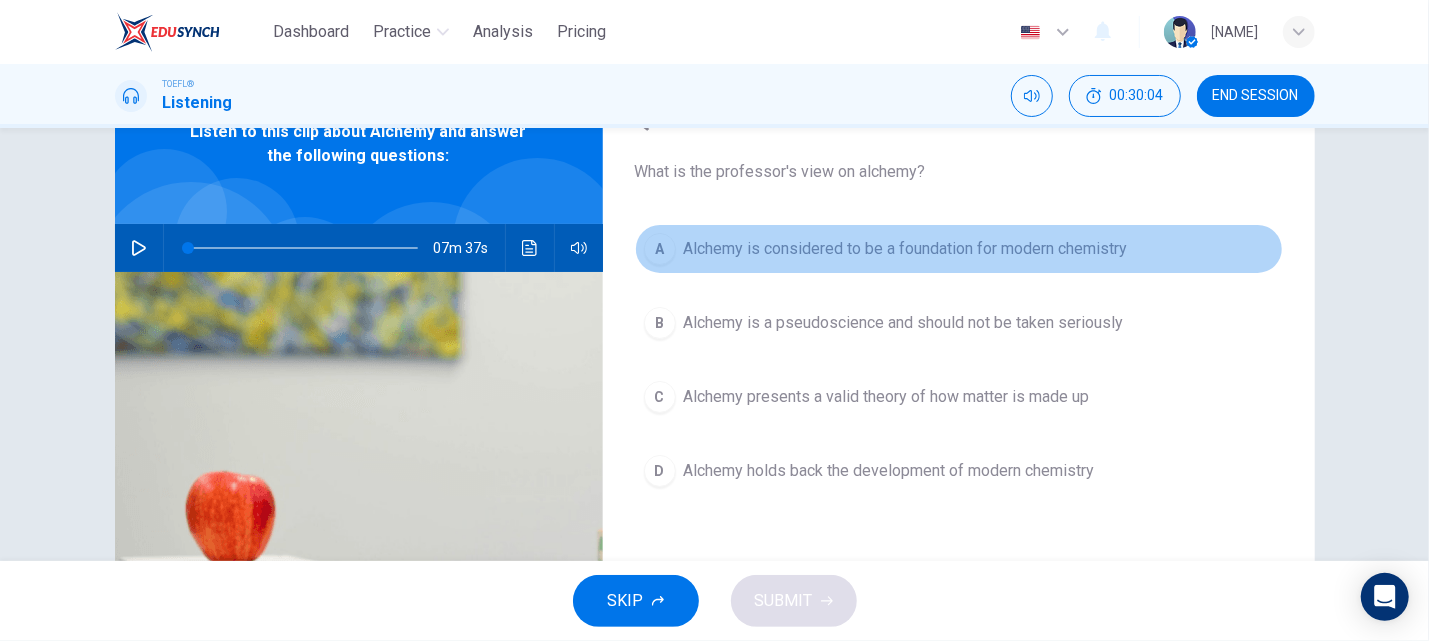 click on "Alchemy is considered to be a foundation for modern chemistry" at bounding box center [906, 249] 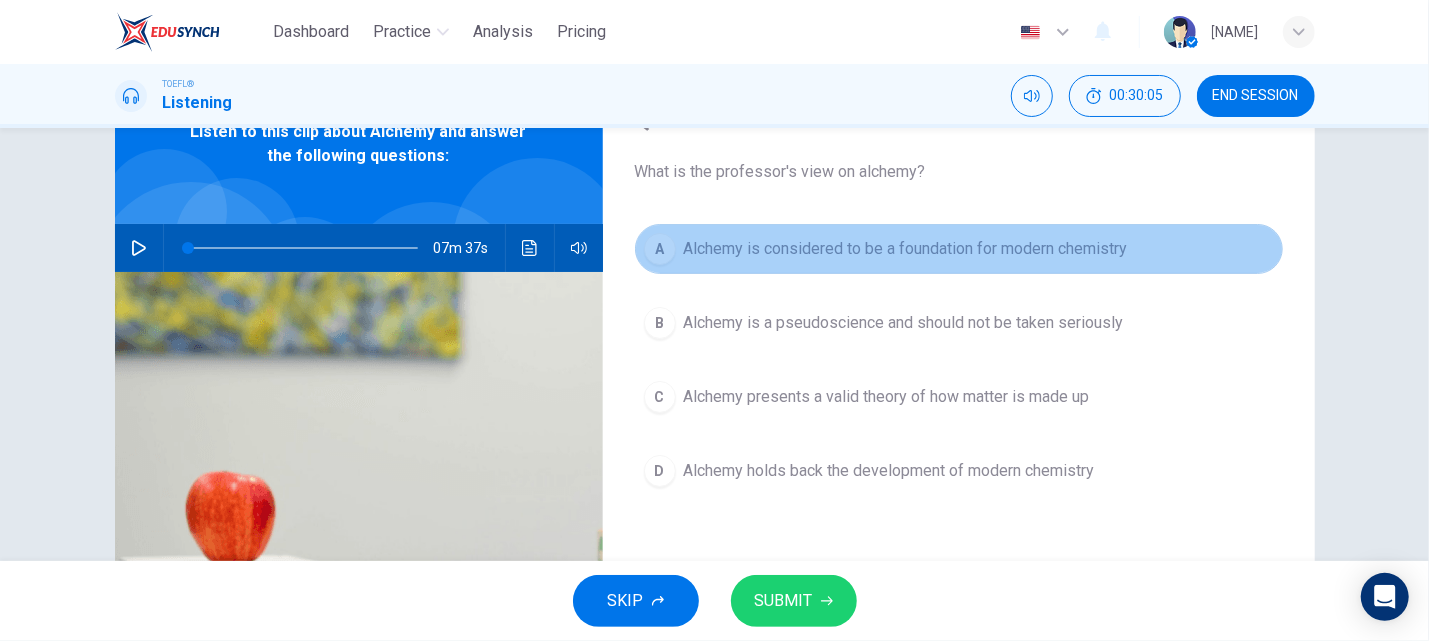 click on "Alchemy is considered to be a foundation for modern chemistry" at bounding box center (906, 249) 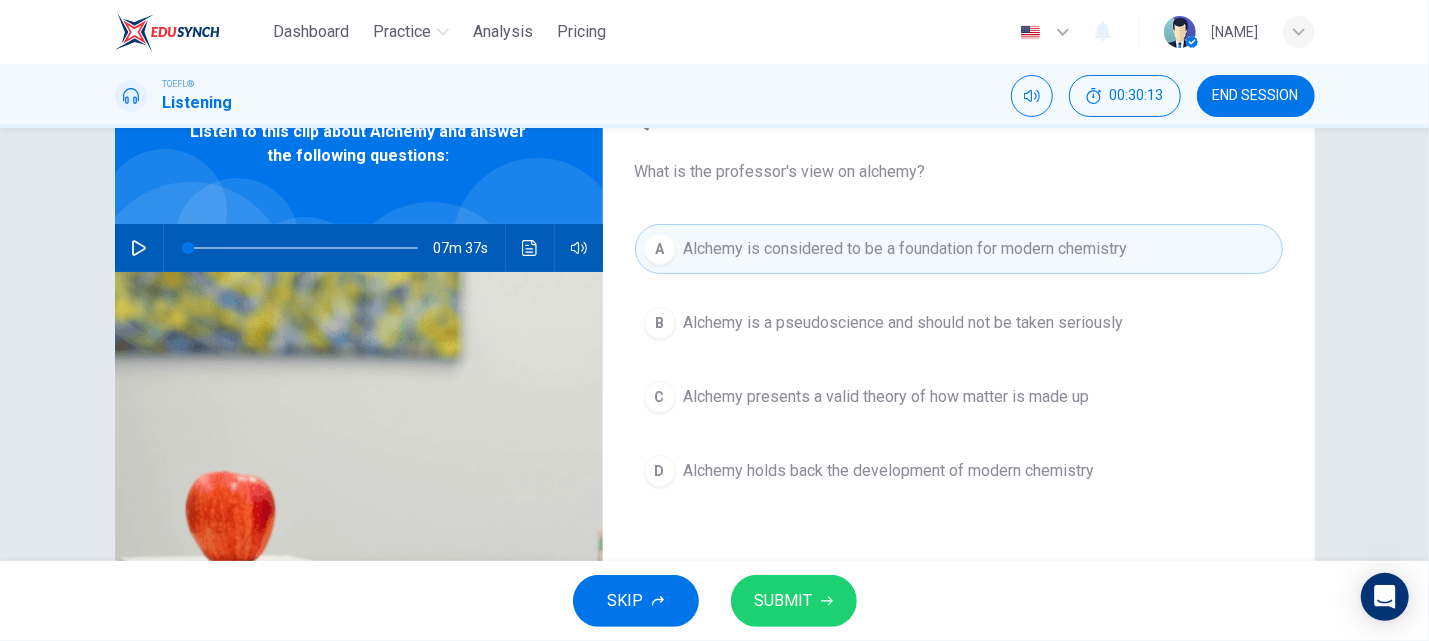 drag, startPoint x: 785, startPoint y: 602, endPoint x: 888, endPoint y: 469, distance: 168.2201 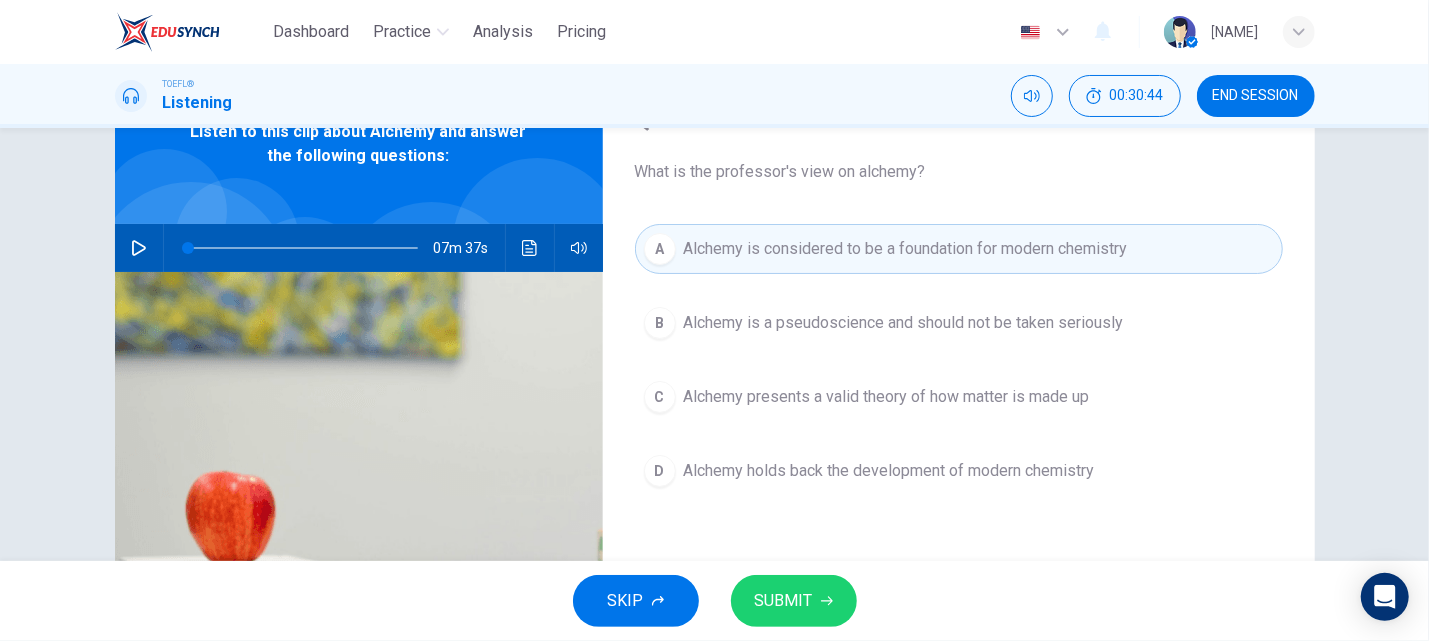 click on "SUBMIT" at bounding box center [794, 601] 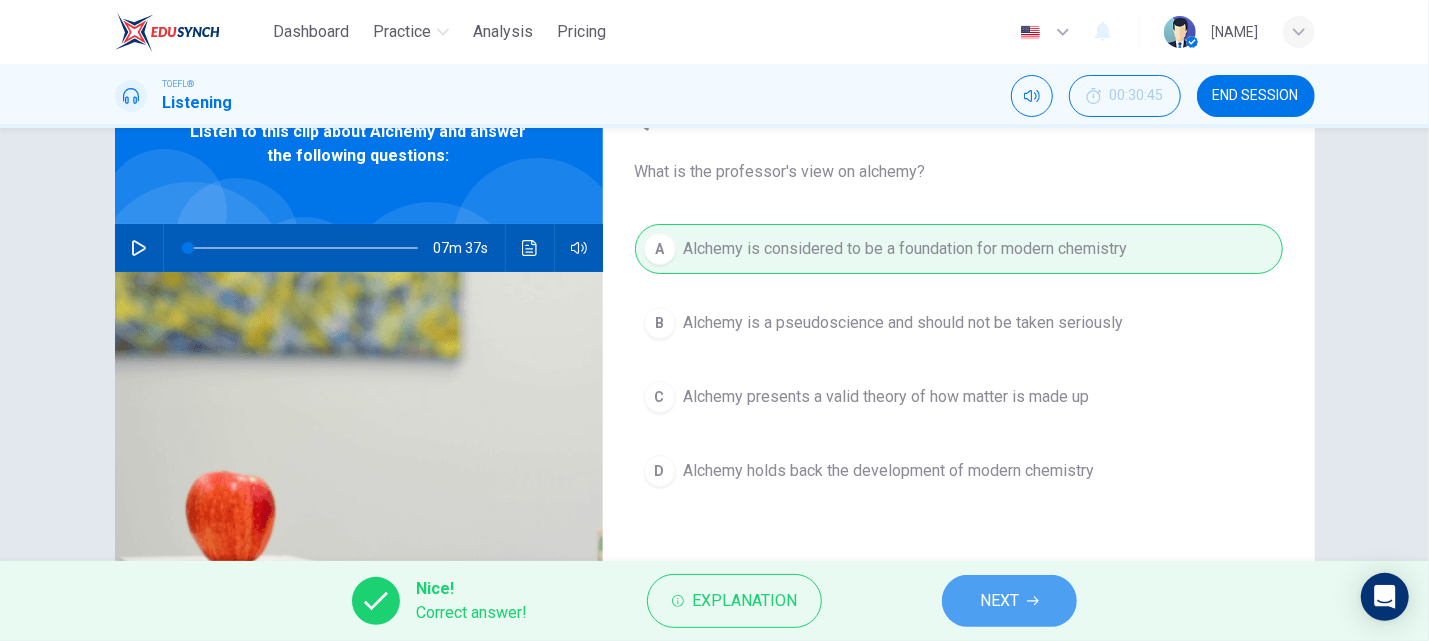 click on "NEXT" at bounding box center [1009, 601] 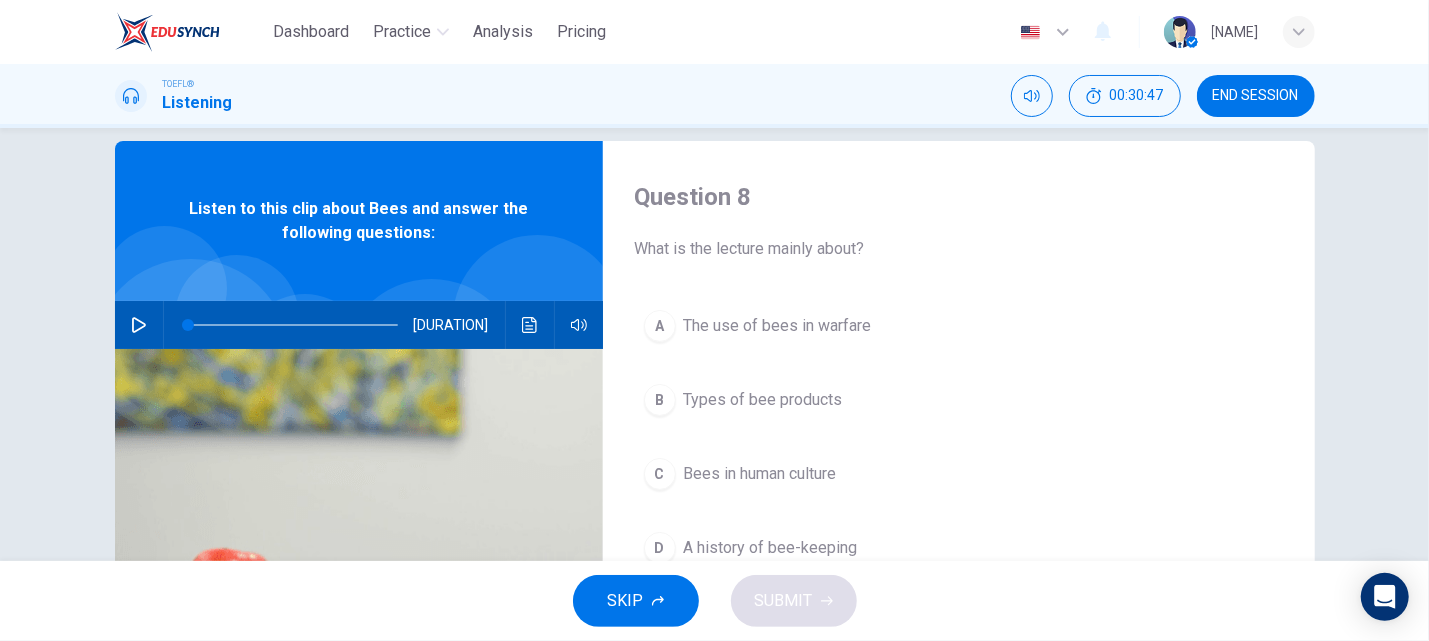 scroll, scrollTop: 38, scrollLeft: 0, axis: vertical 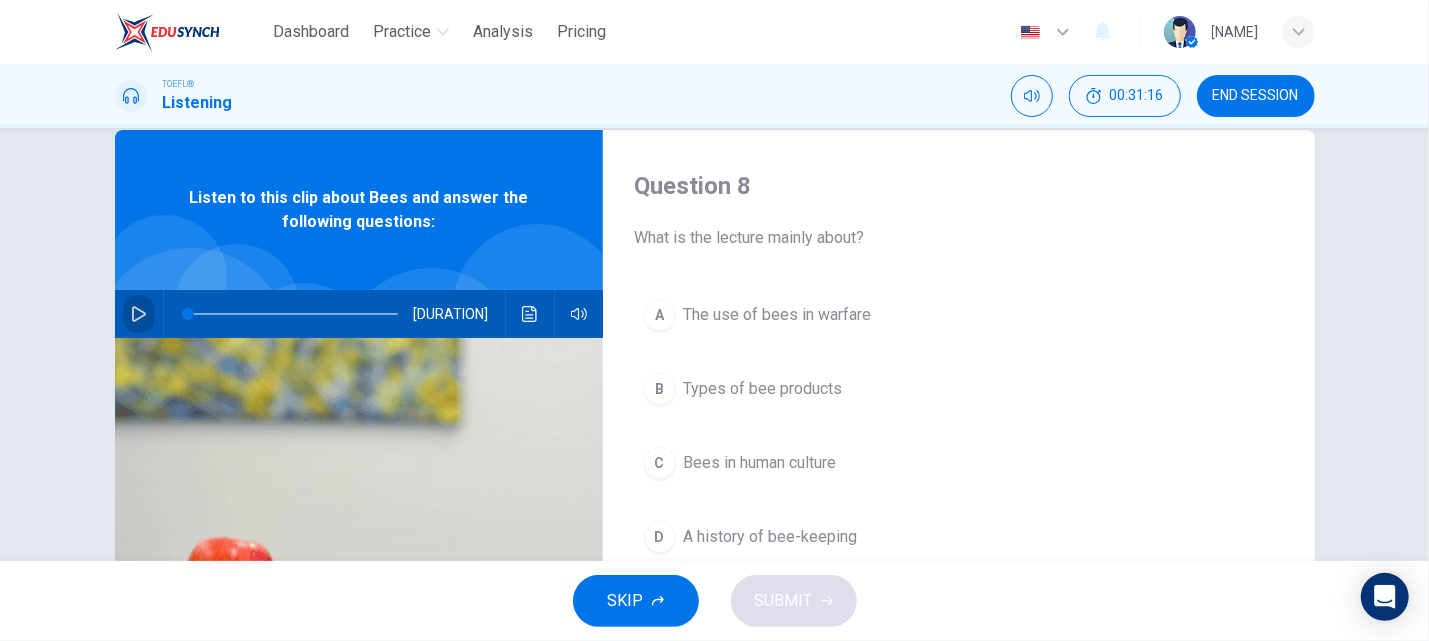 click at bounding box center (139, 314) 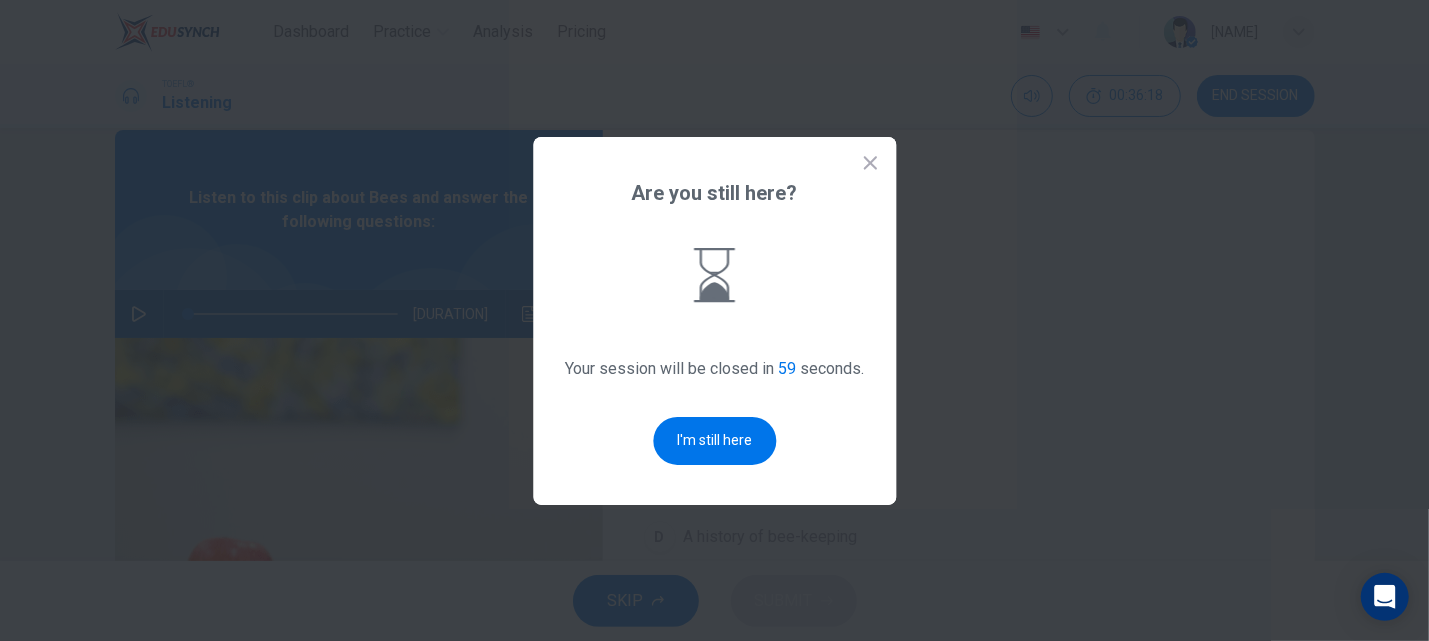 click on "I'm still here" at bounding box center [714, 441] 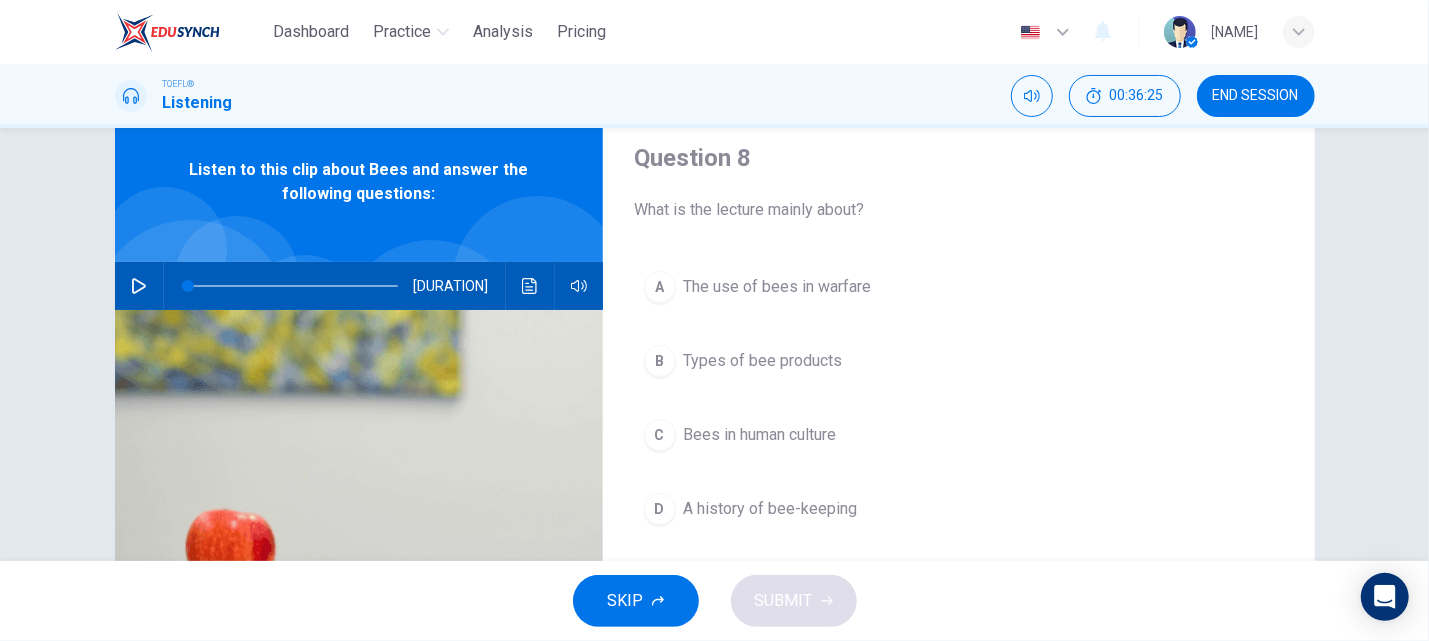 scroll, scrollTop: 67, scrollLeft: 0, axis: vertical 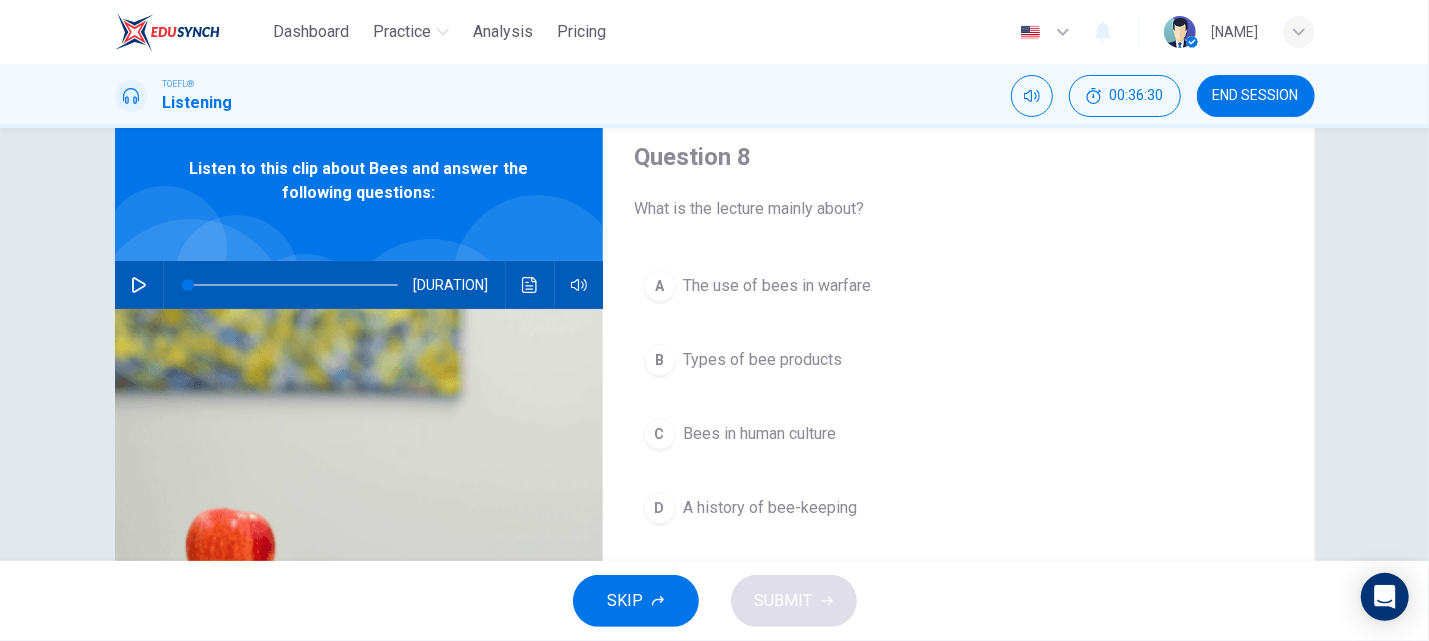 type 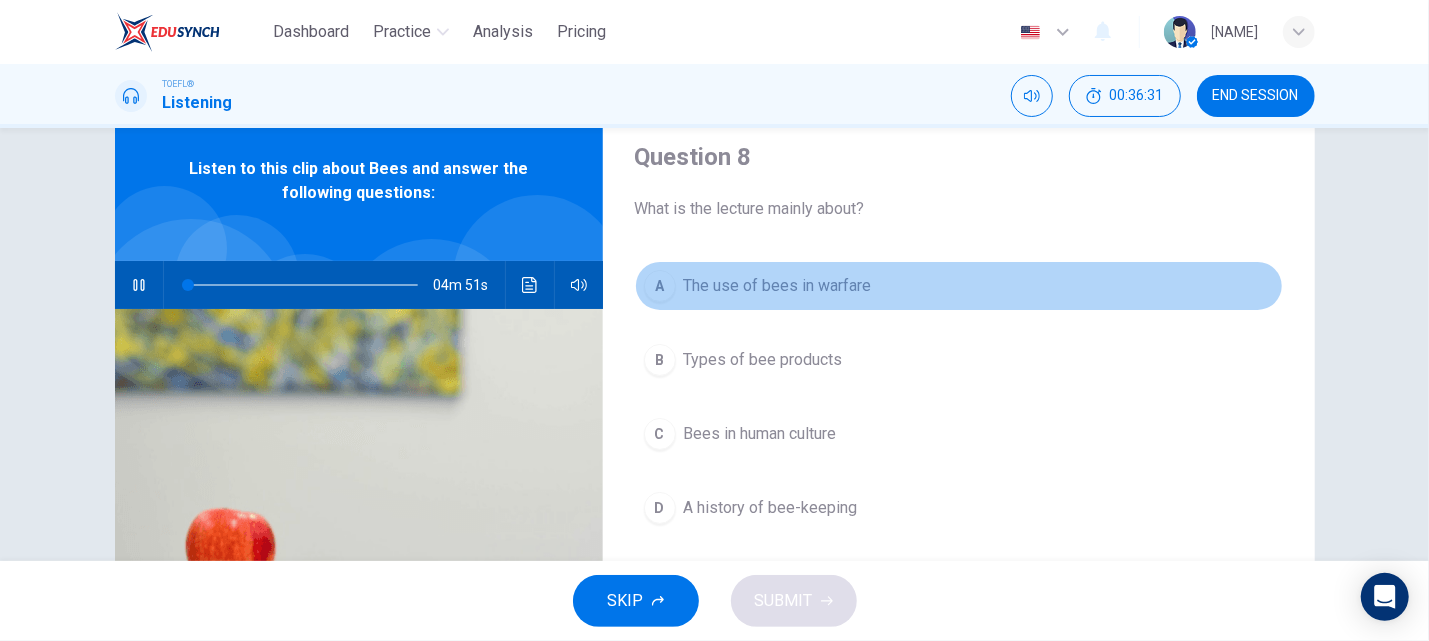 click on "The use of bees in warfare" at bounding box center [778, 286] 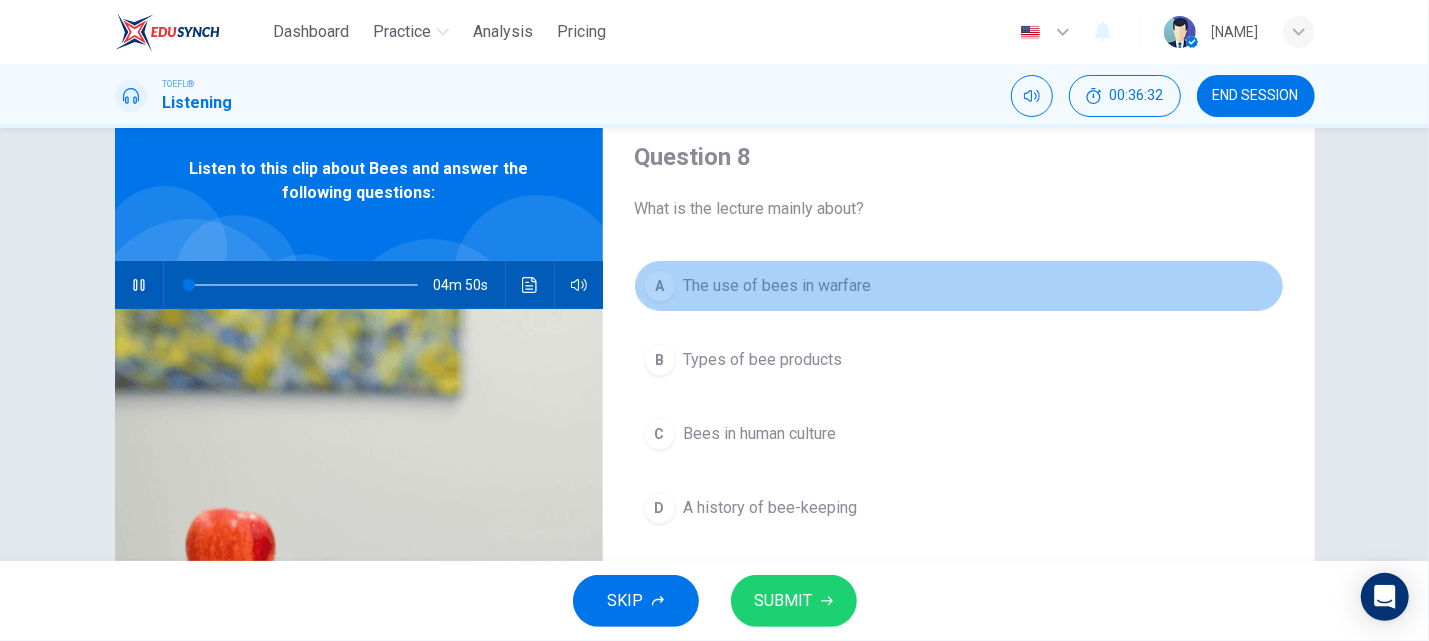 click on "The use of bees in warfare" at bounding box center (778, 286) 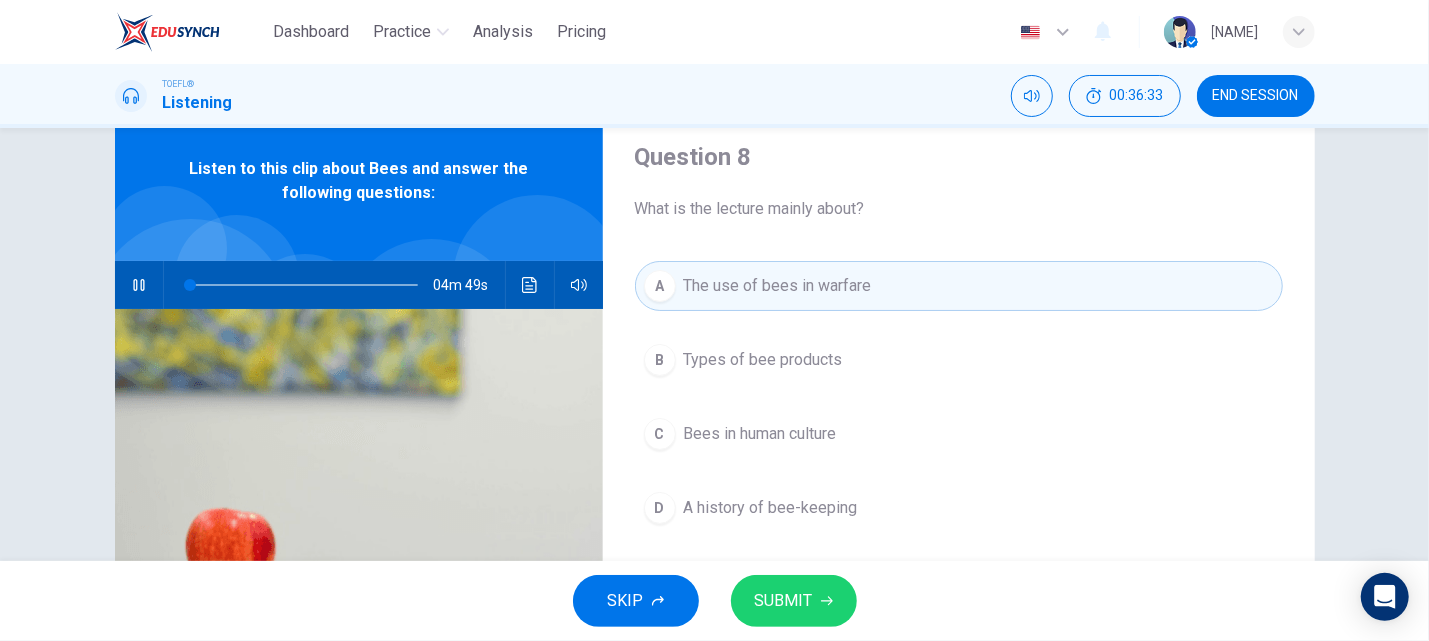 click at bounding box center [139, 285] 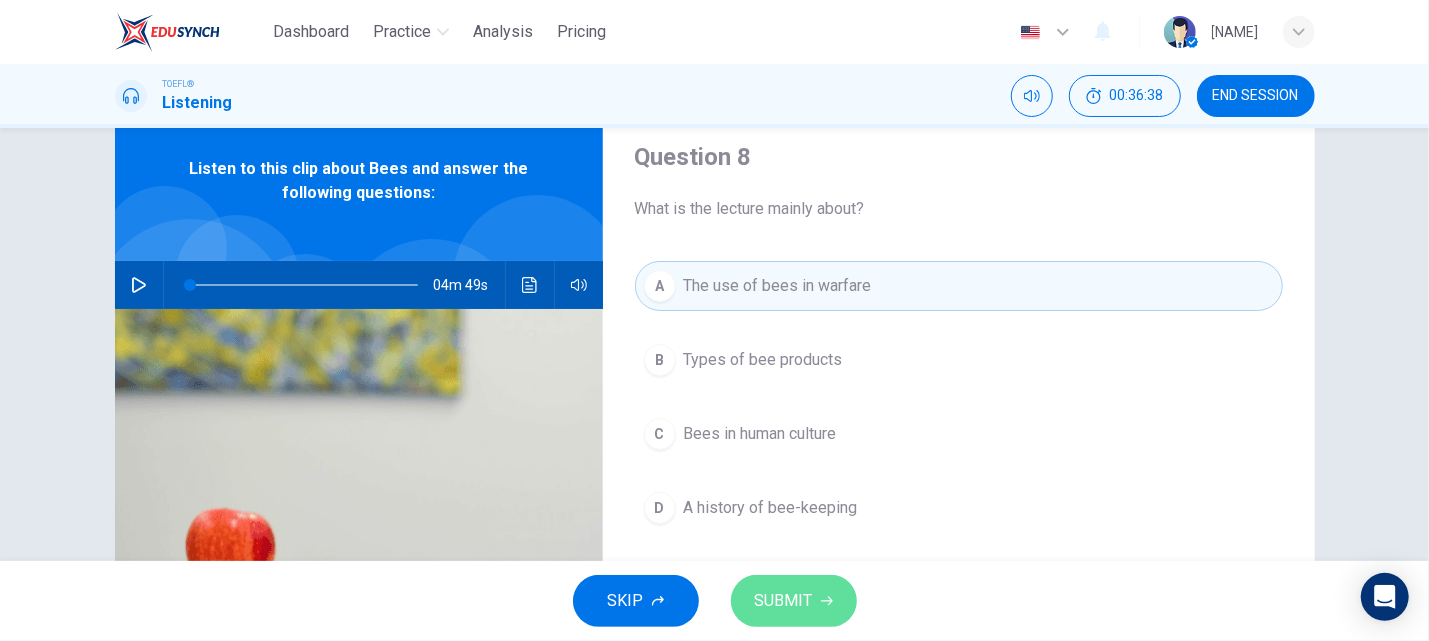 click on "SUBMIT" at bounding box center [784, 601] 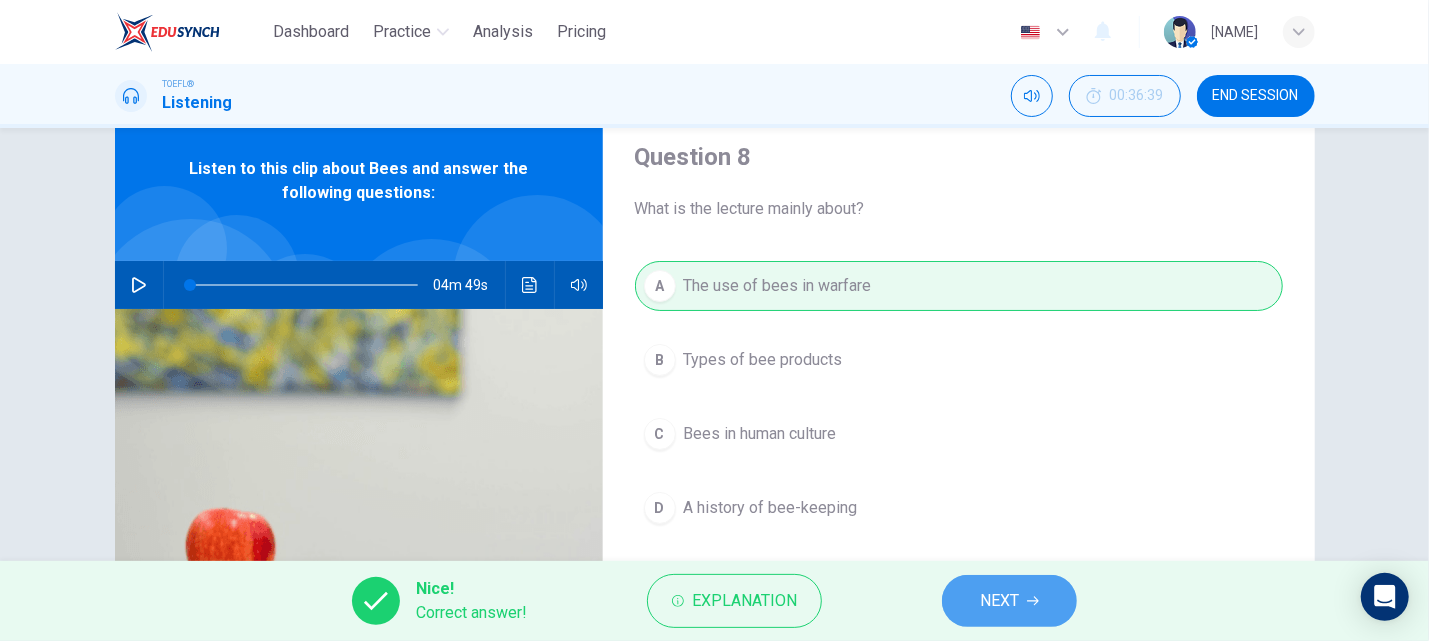 click on "NEXT" at bounding box center [1009, 601] 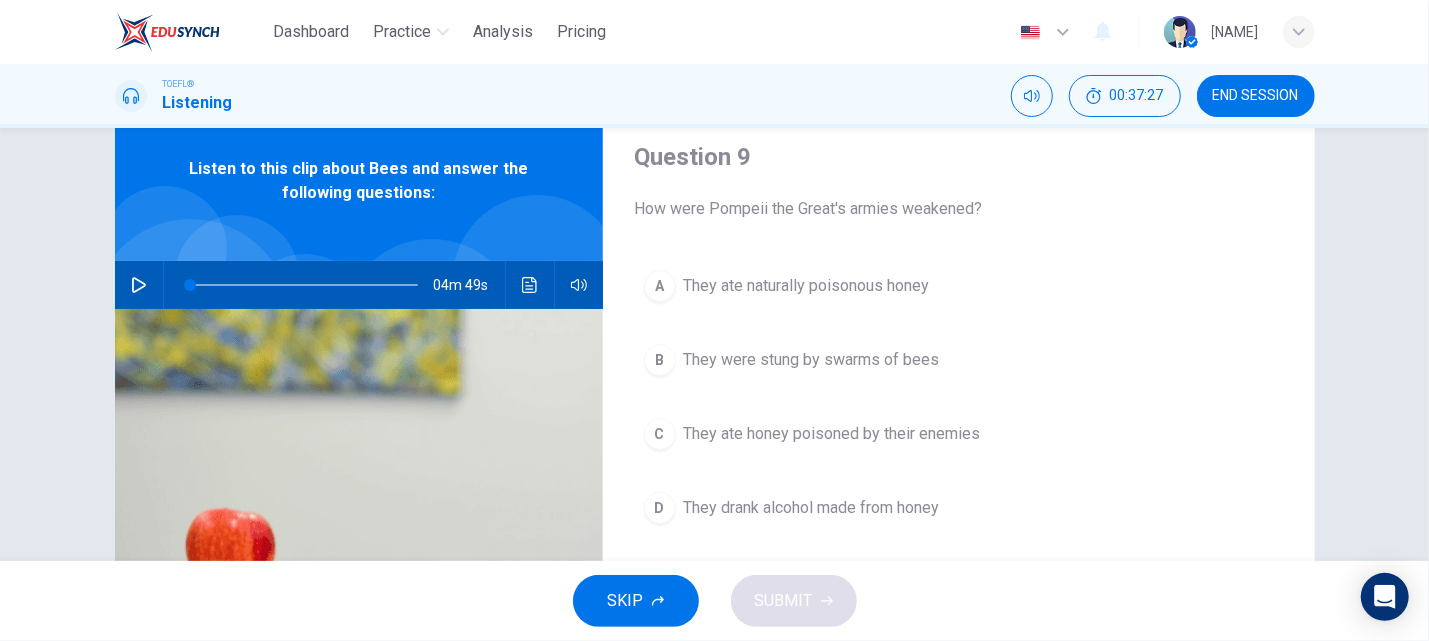 click on "They ate naturally poisonous honey" at bounding box center [807, 286] 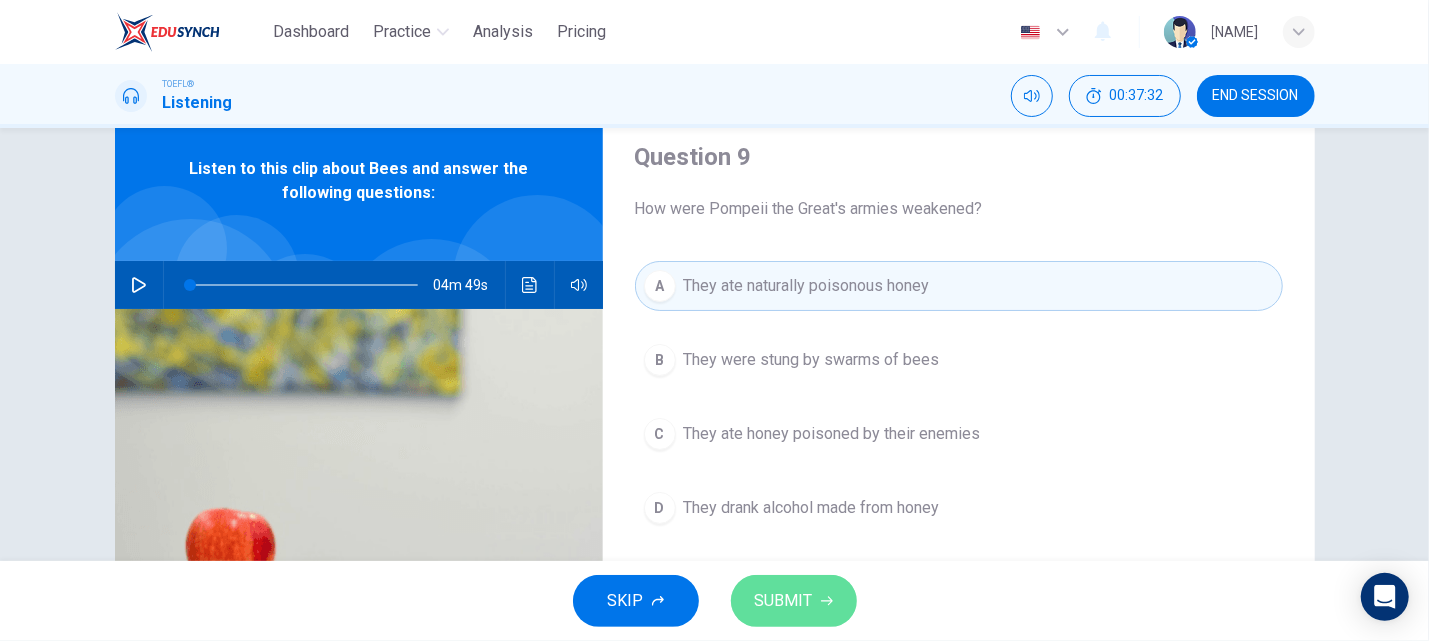 click on "SUBMIT" at bounding box center [794, 601] 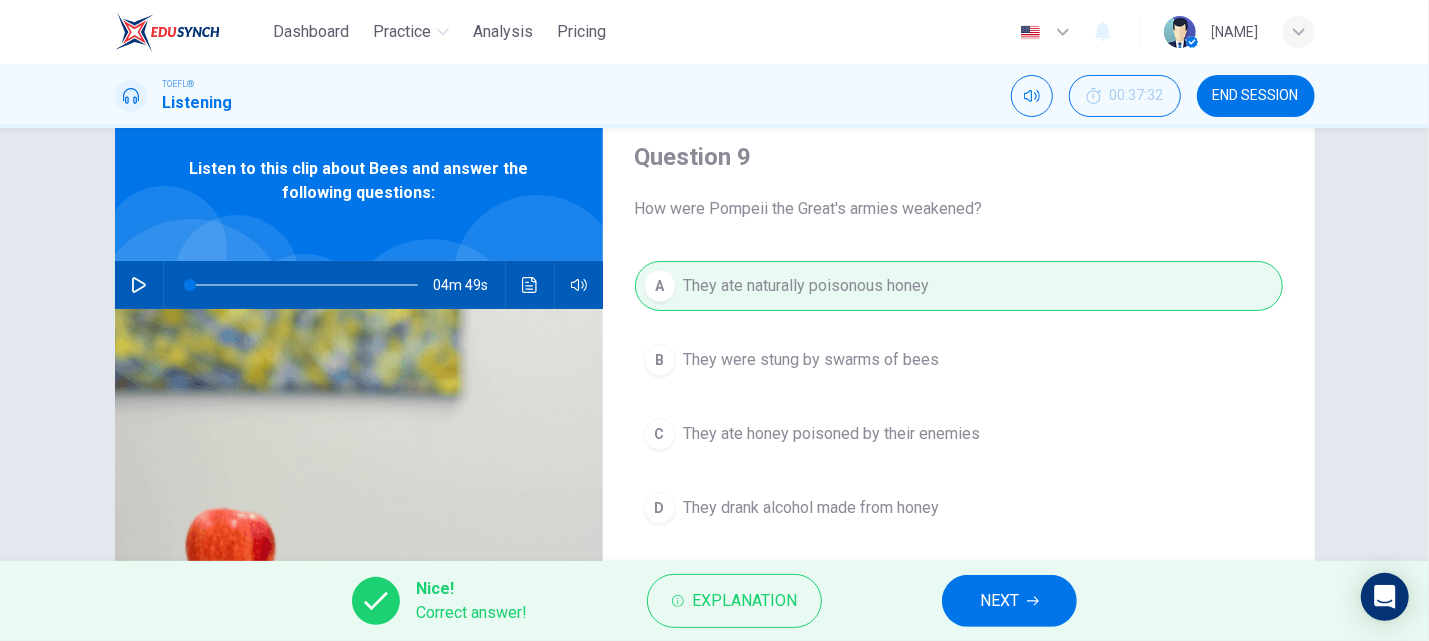 click on "Explanation" at bounding box center (744, 601) 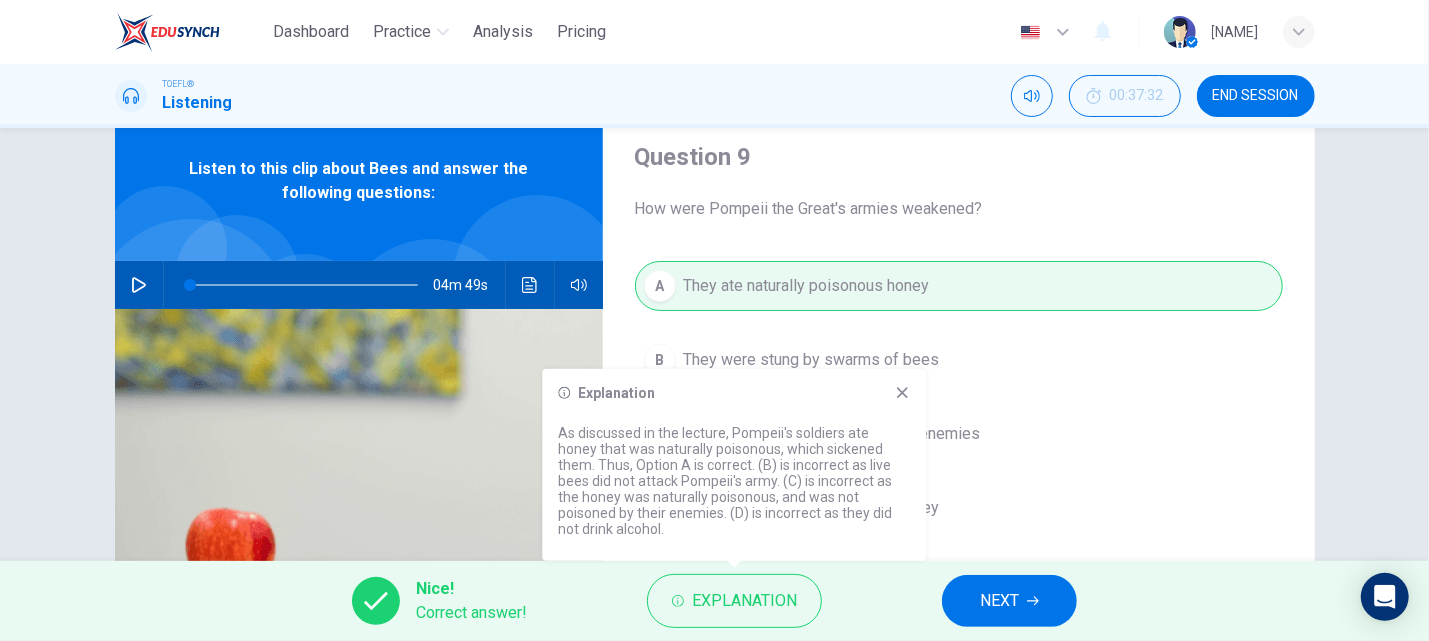 click on "NEXT" at bounding box center [1009, 601] 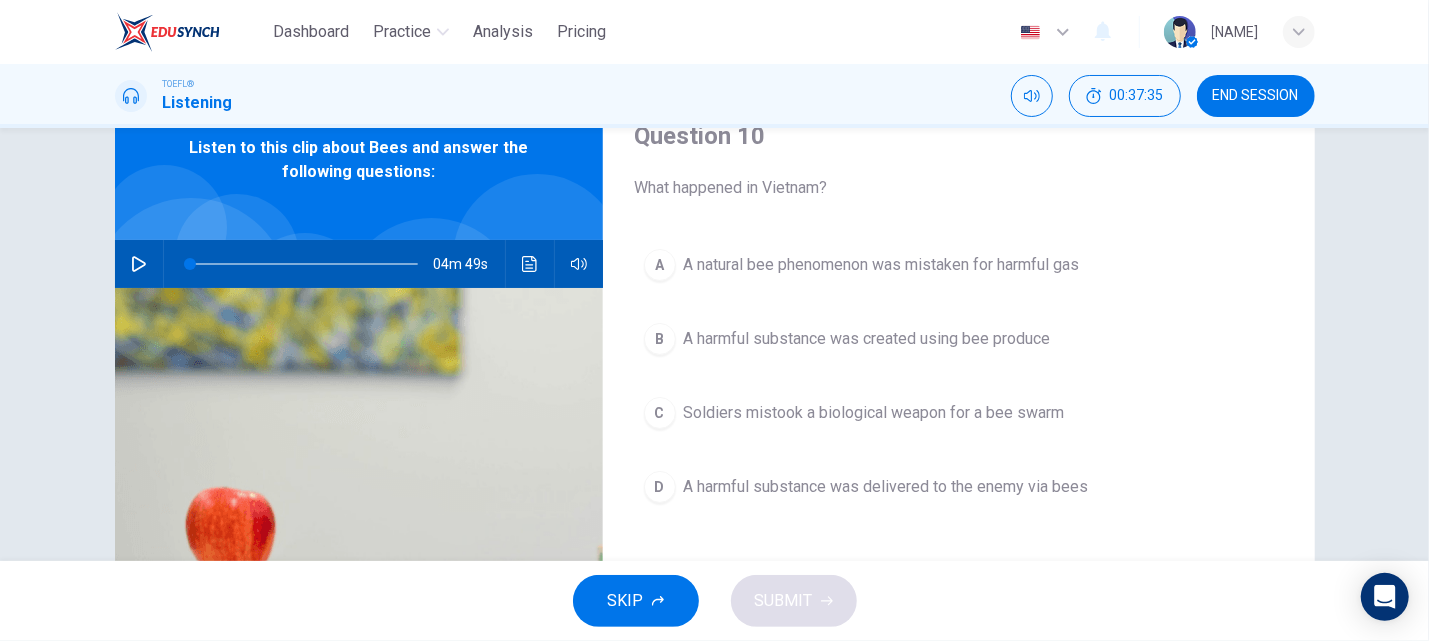 scroll, scrollTop: 90, scrollLeft: 0, axis: vertical 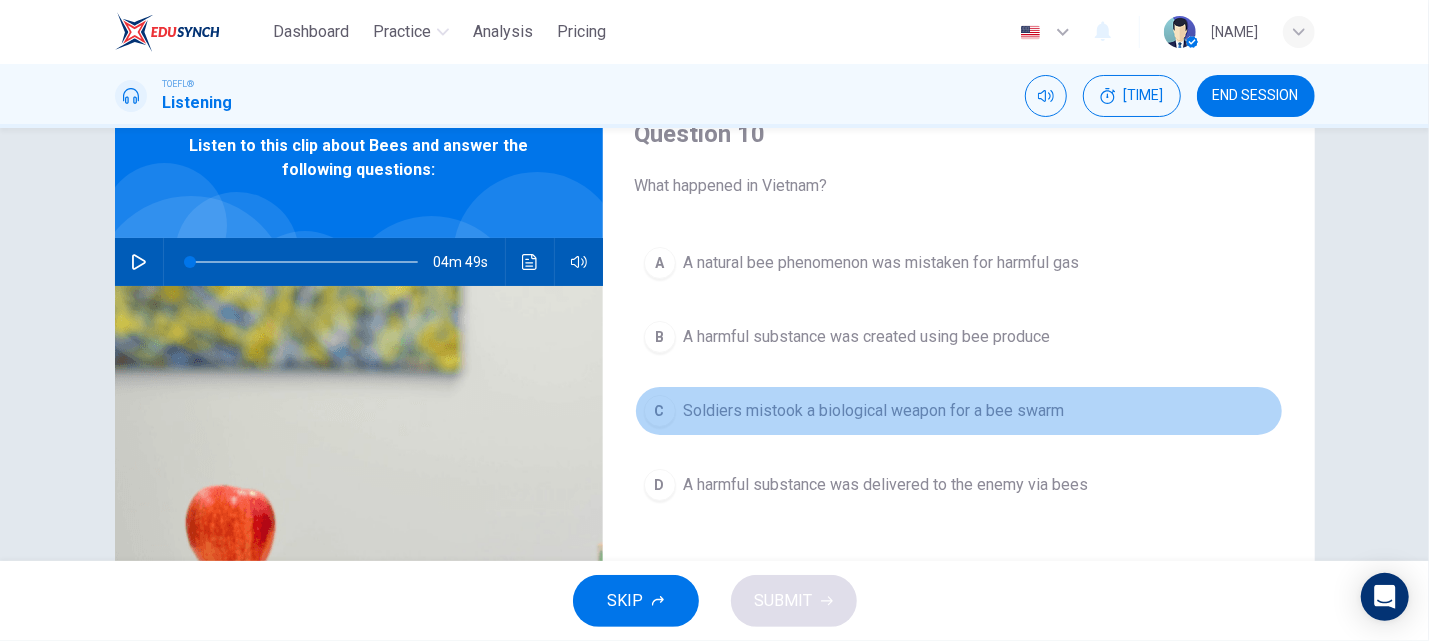 click on "Soldiers mistook a biological weapon for a bee swarm" at bounding box center (882, 263) 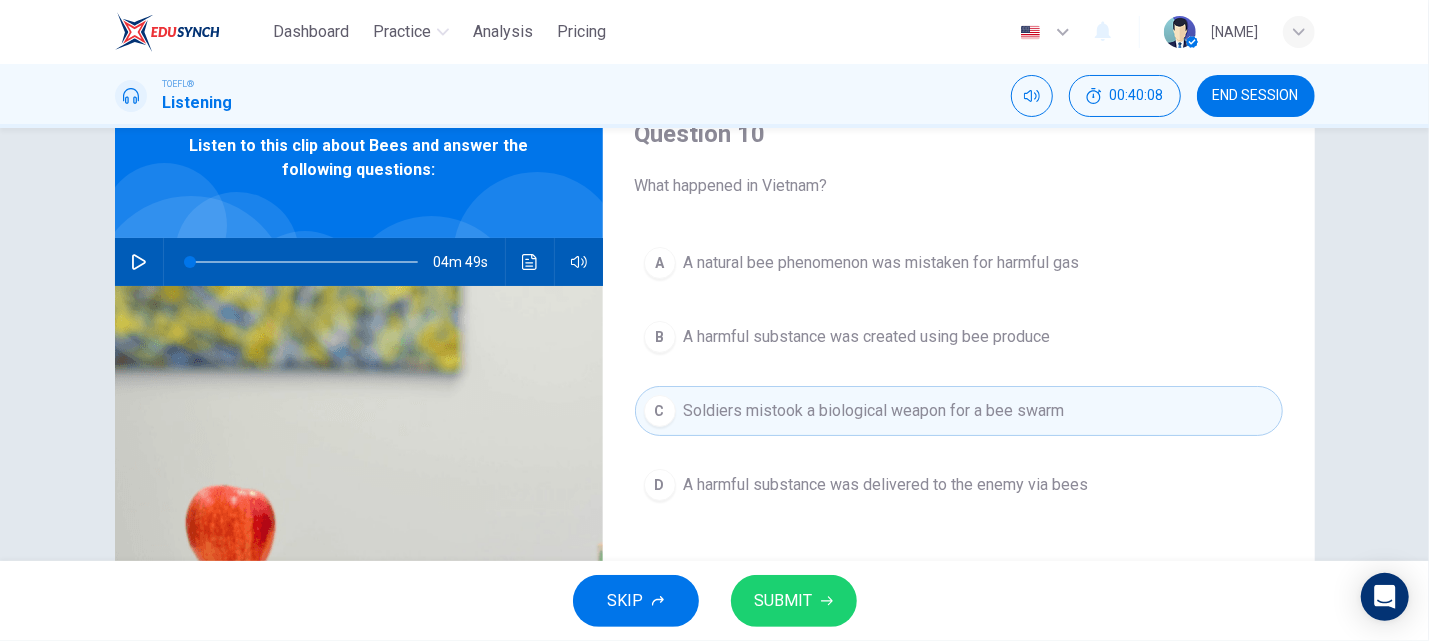 click on "SUBMIT" at bounding box center (784, 601) 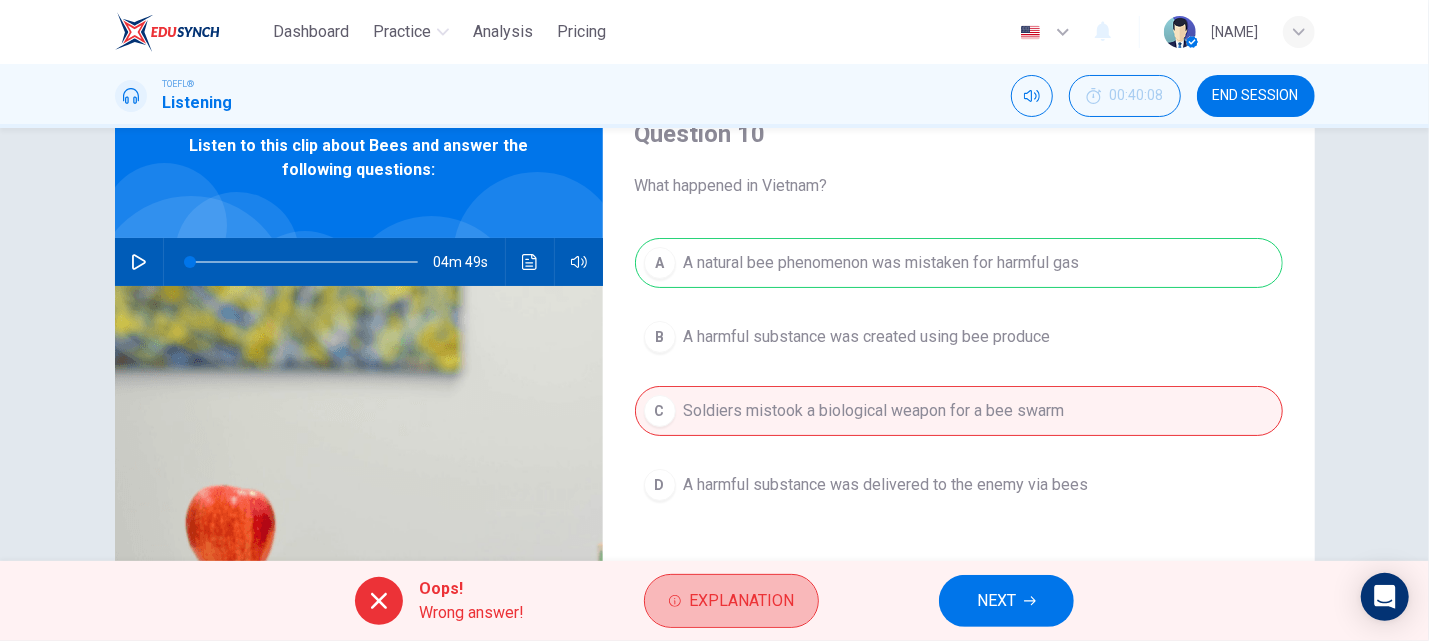 click on "Explanation" at bounding box center (731, 601) 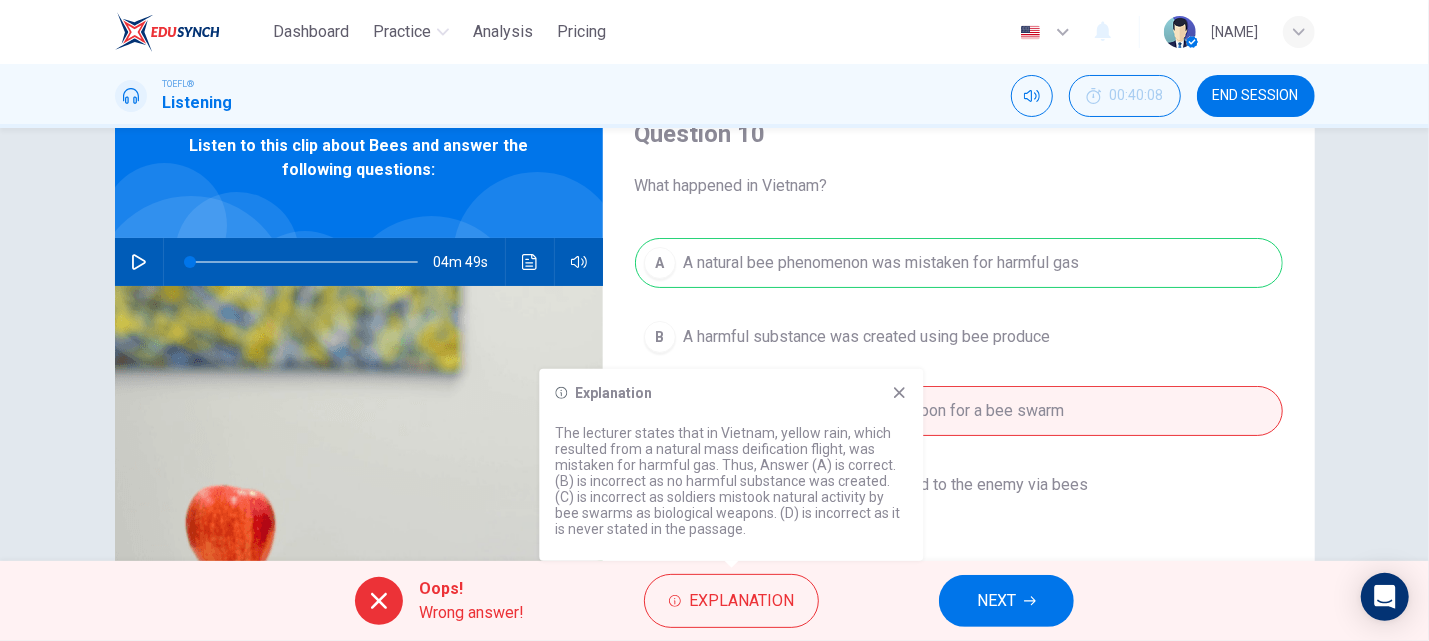 click on "Explanation The lecturer states that in Vietnam, yellow rain, which resulted from a natural mass deification flight, was mistaken for harmful gas. Thus, Answer (A) is correct. (B) is incorrect as no harmful substance was created. (C) is incorrect as soldiers mistook natural activity by bee swarms as biological weapons. (D) is incorrect as it is never stated in the passage." at bounding box center [731, 465] 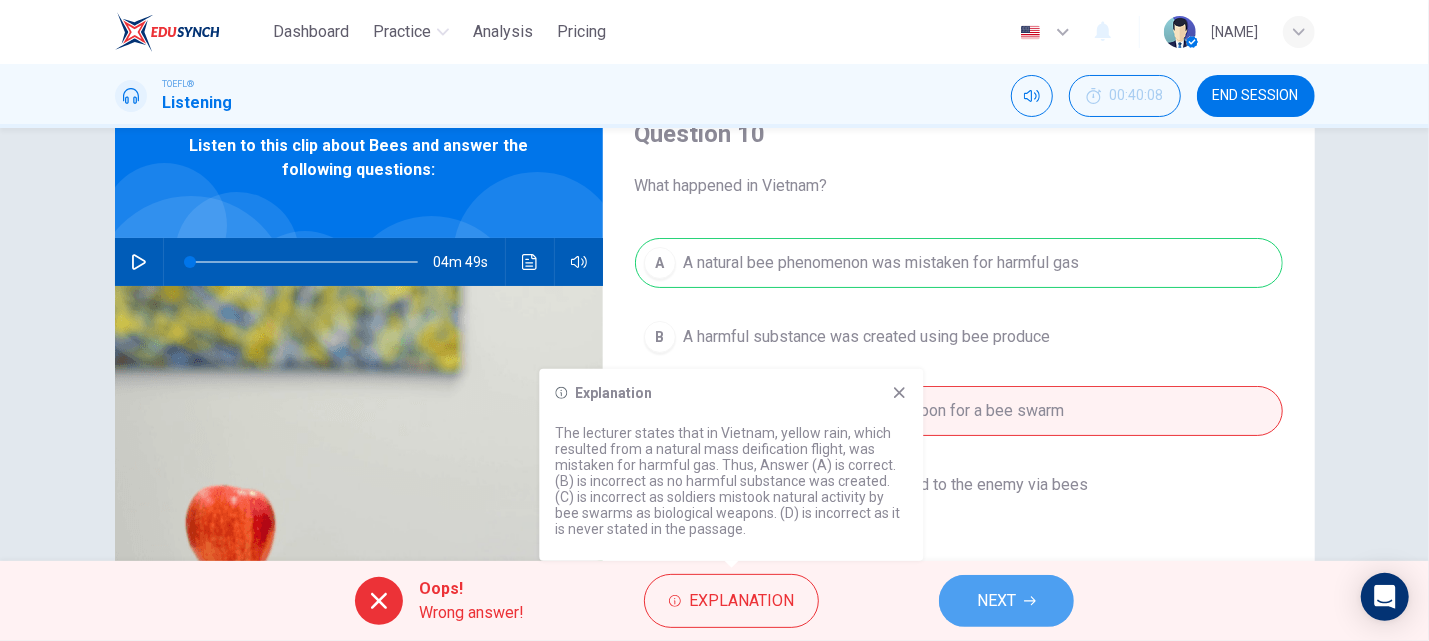 click on "NEXT" at bounding box center (1006, 601) 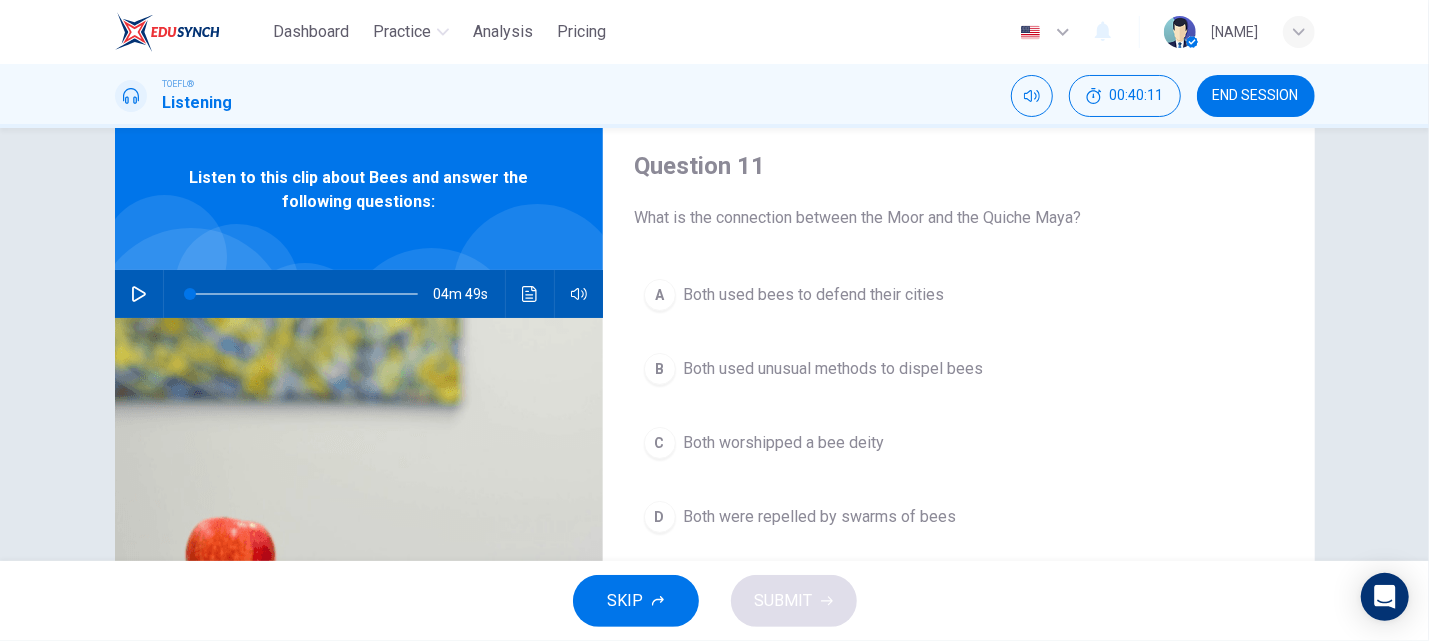 scroll, scrollTop: 56, scrollLeft: 0, axis: vertical 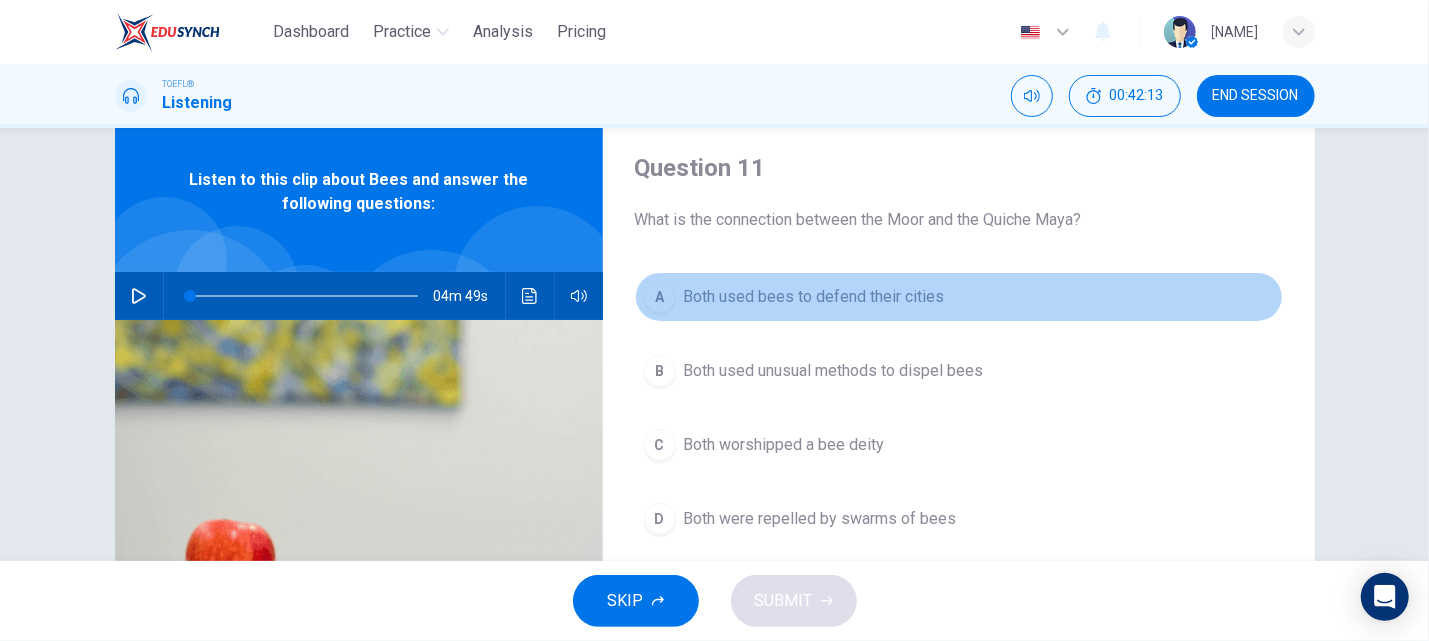 click on "Both used bees to defend their cities" at bounding box center [814, 297] 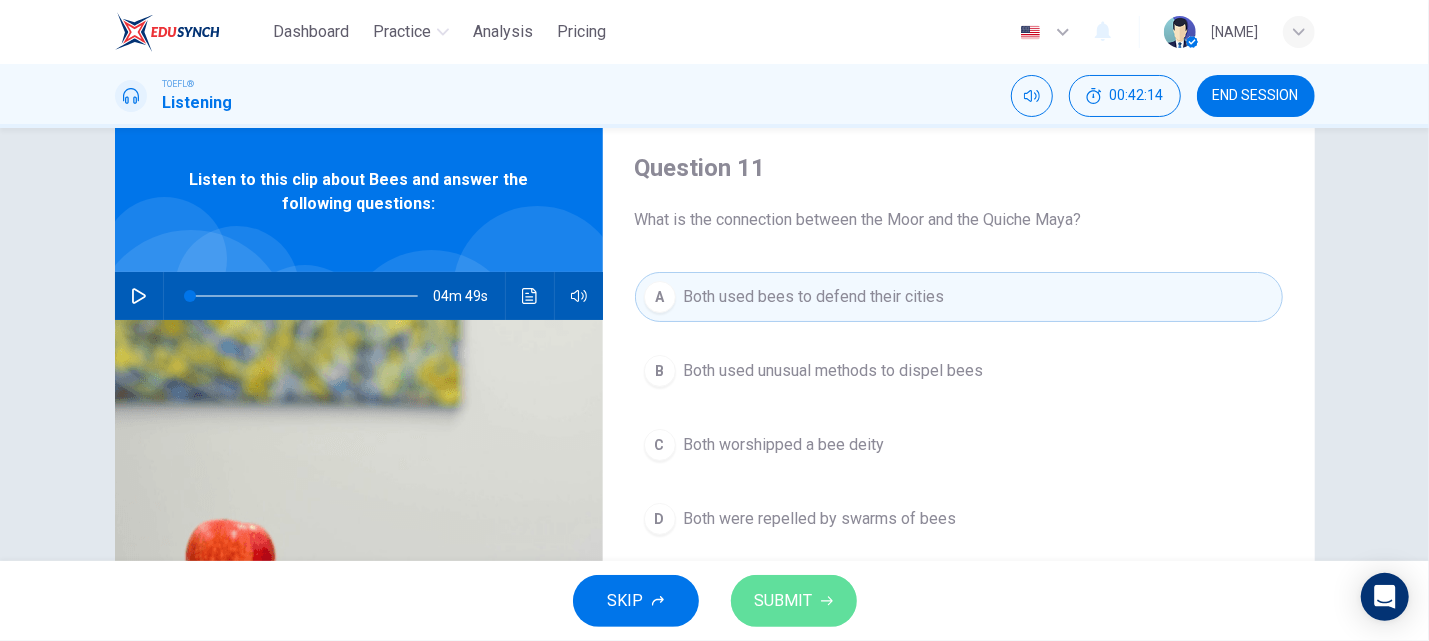 click on "SUBMIT" at bounding box center [794, 601] 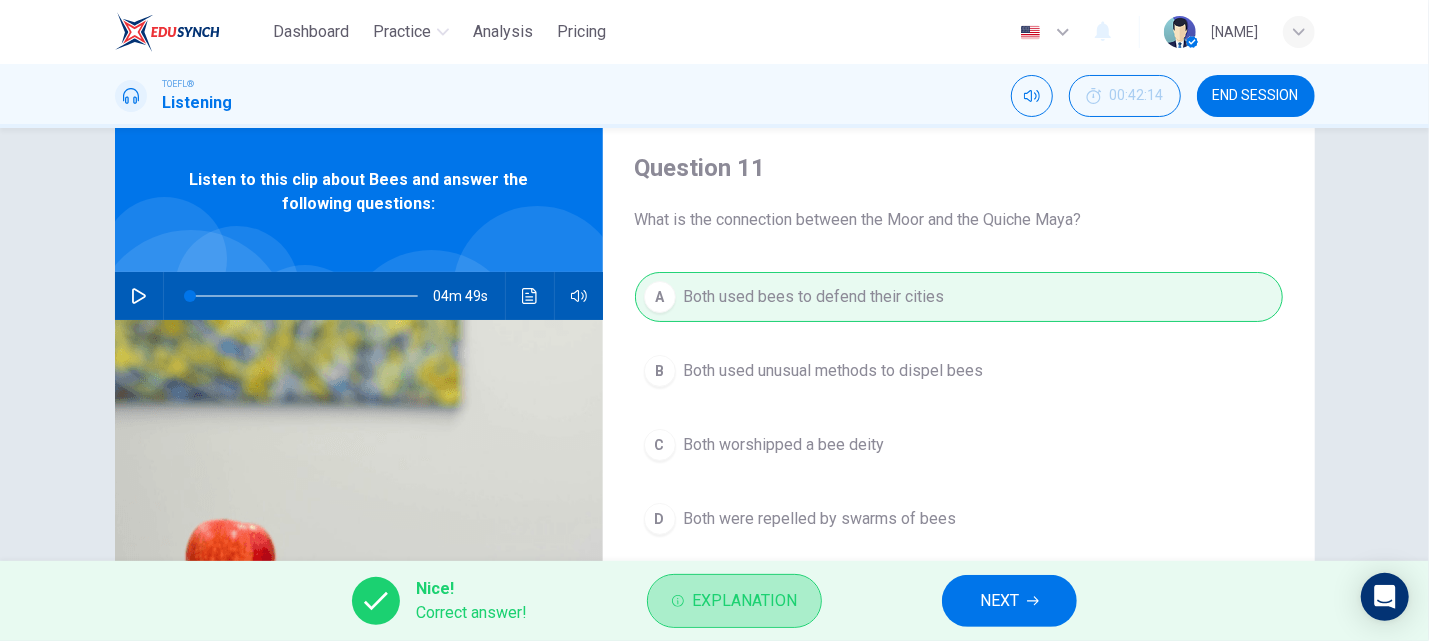 click on "Explanation" at bounding box center (734, 601) 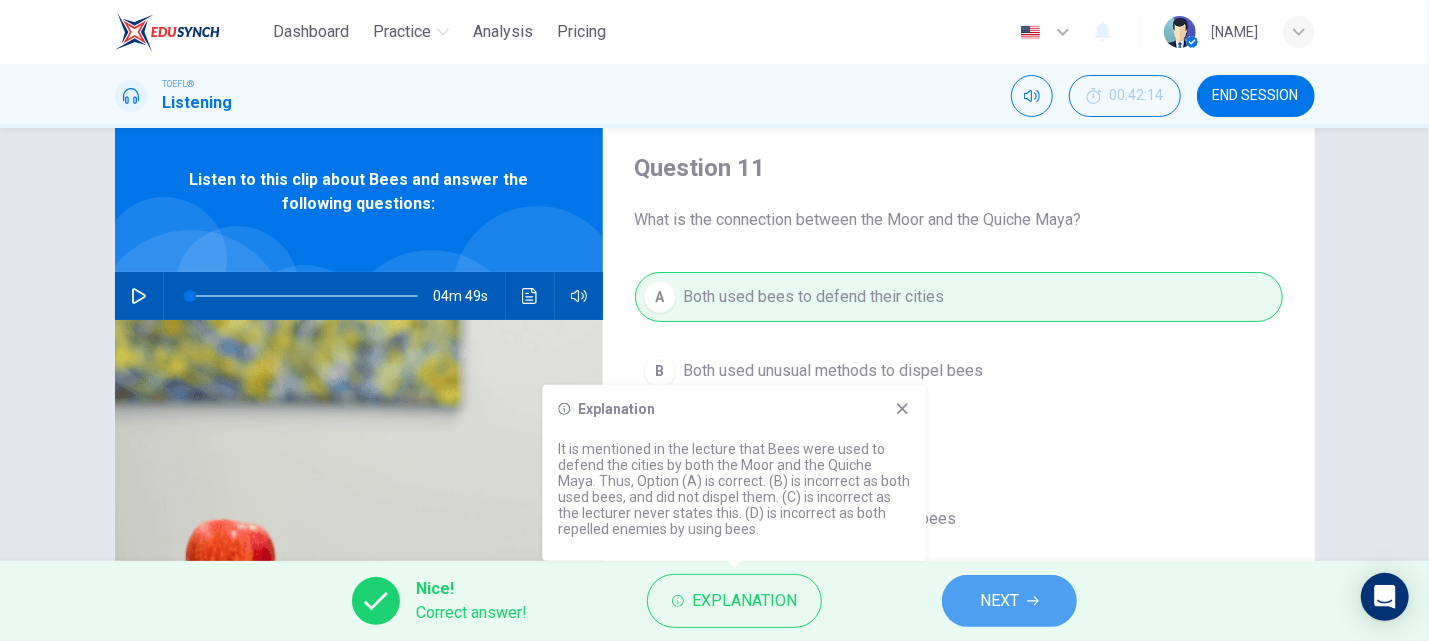click on "NEXT" at bounding box center (1009, 601) 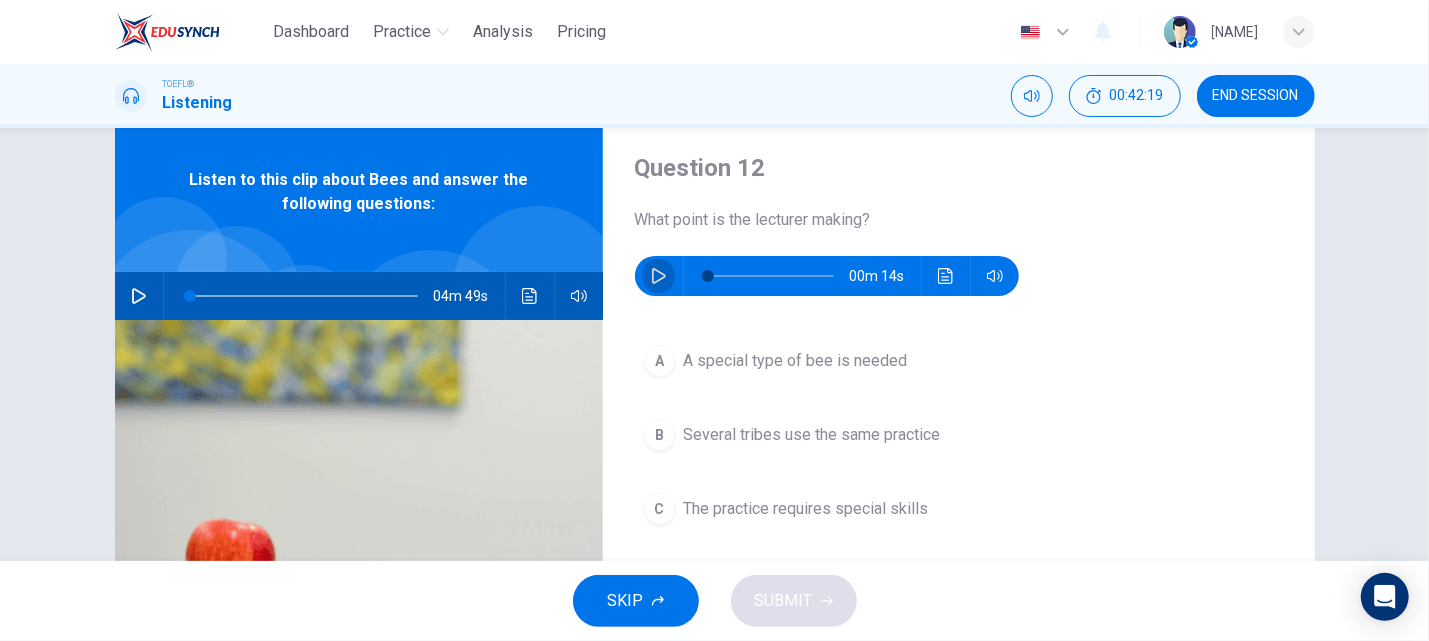 click at bounding box center (659, 276) 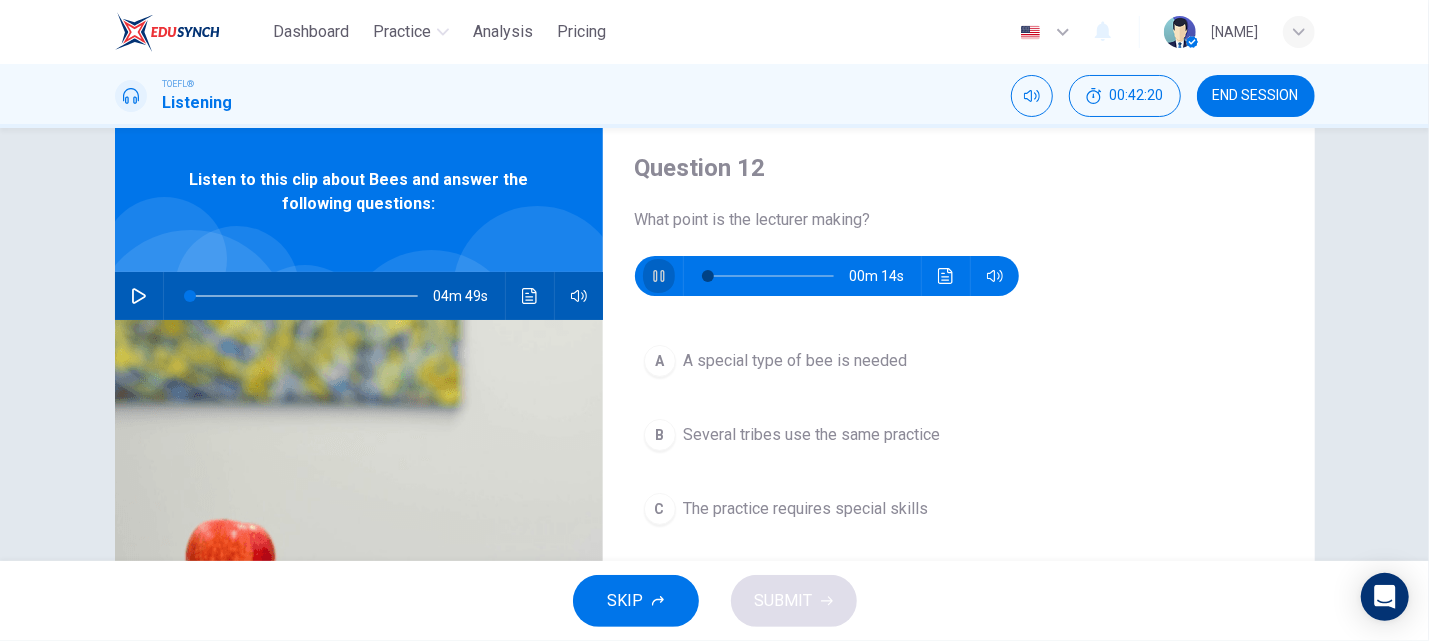 click at bounding box center [659, 276] 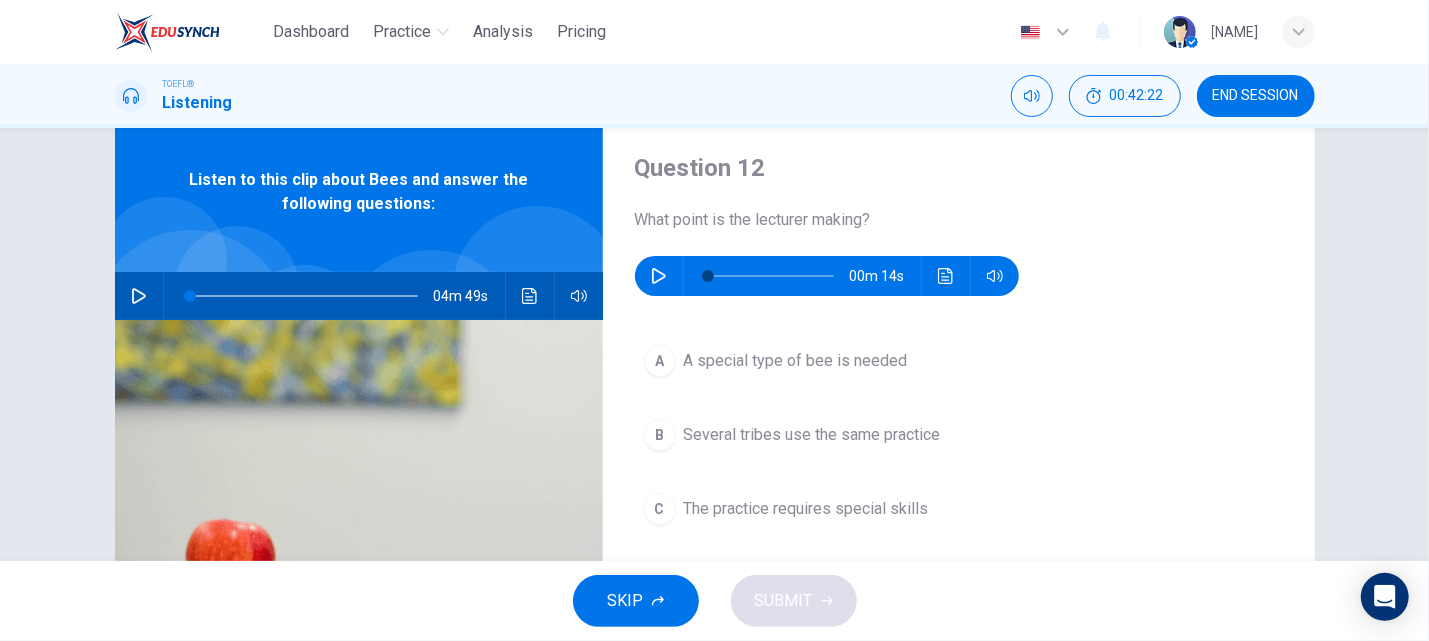 click at bounding box center [659, 276] 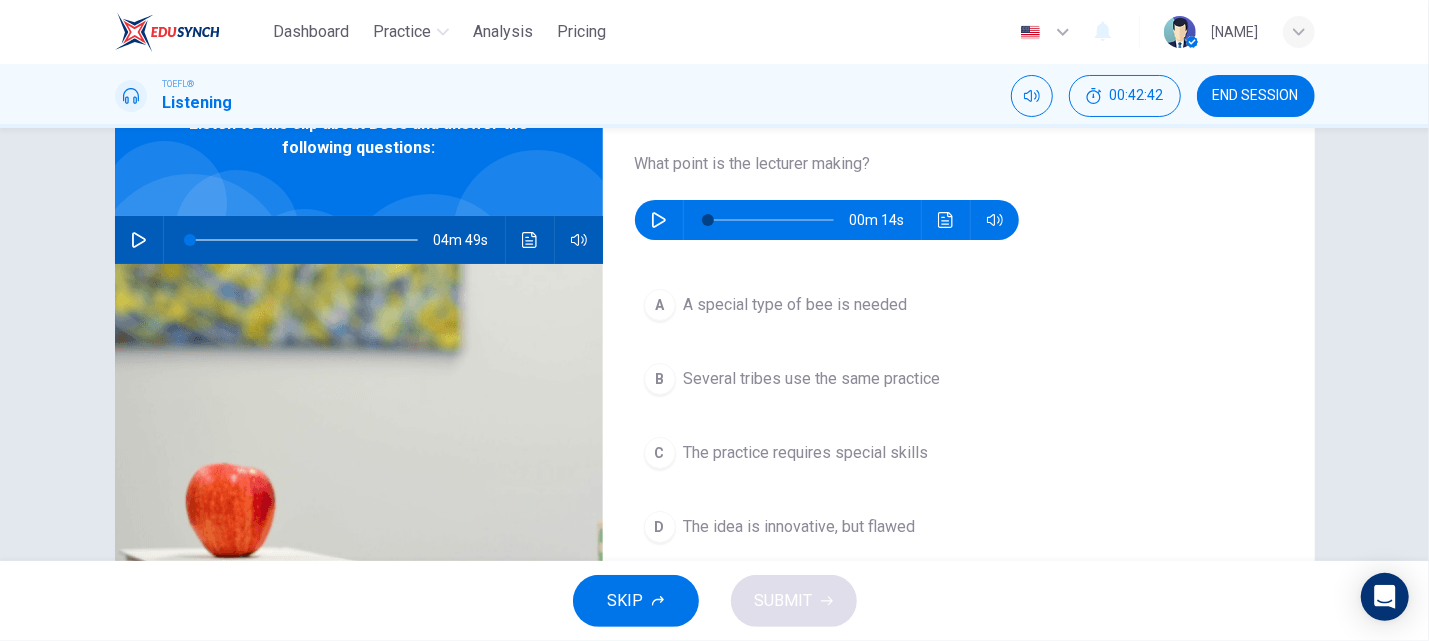 scroll, scrollTop: 116, scrollLeft: 0, axis: vertical 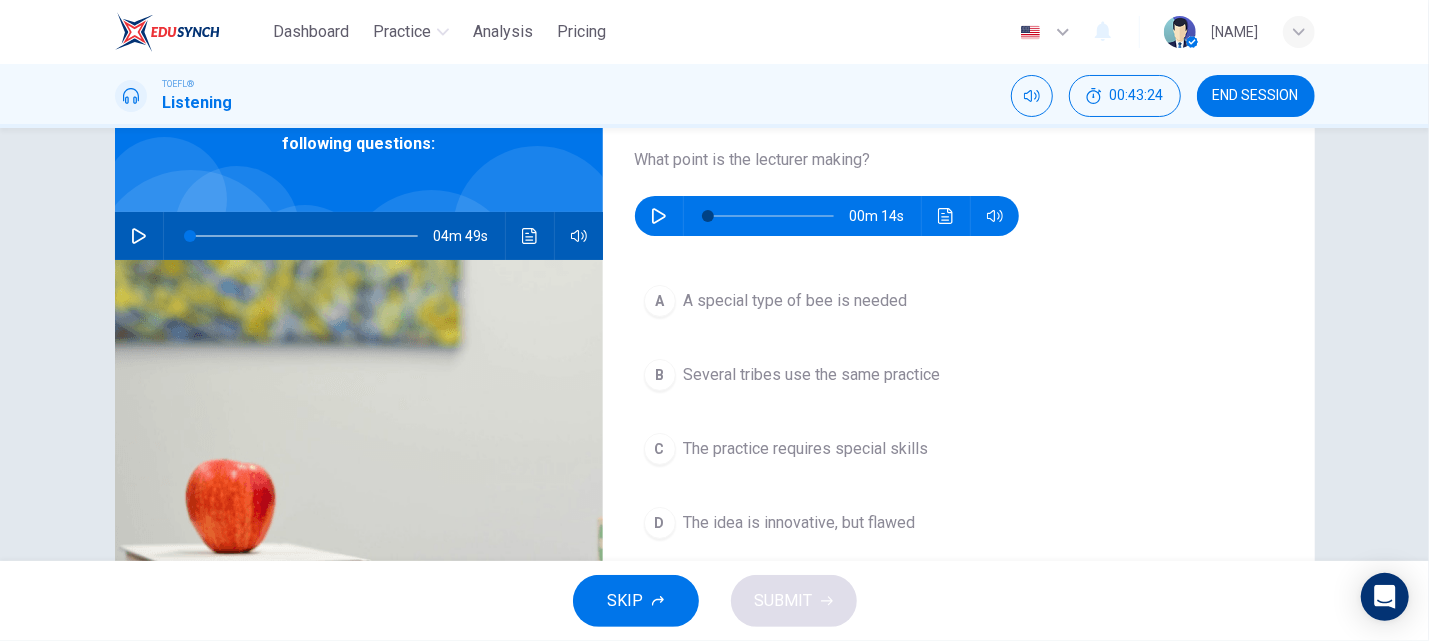 click on "The idea is innovative, but flawed" at bounding box center [796, 301] 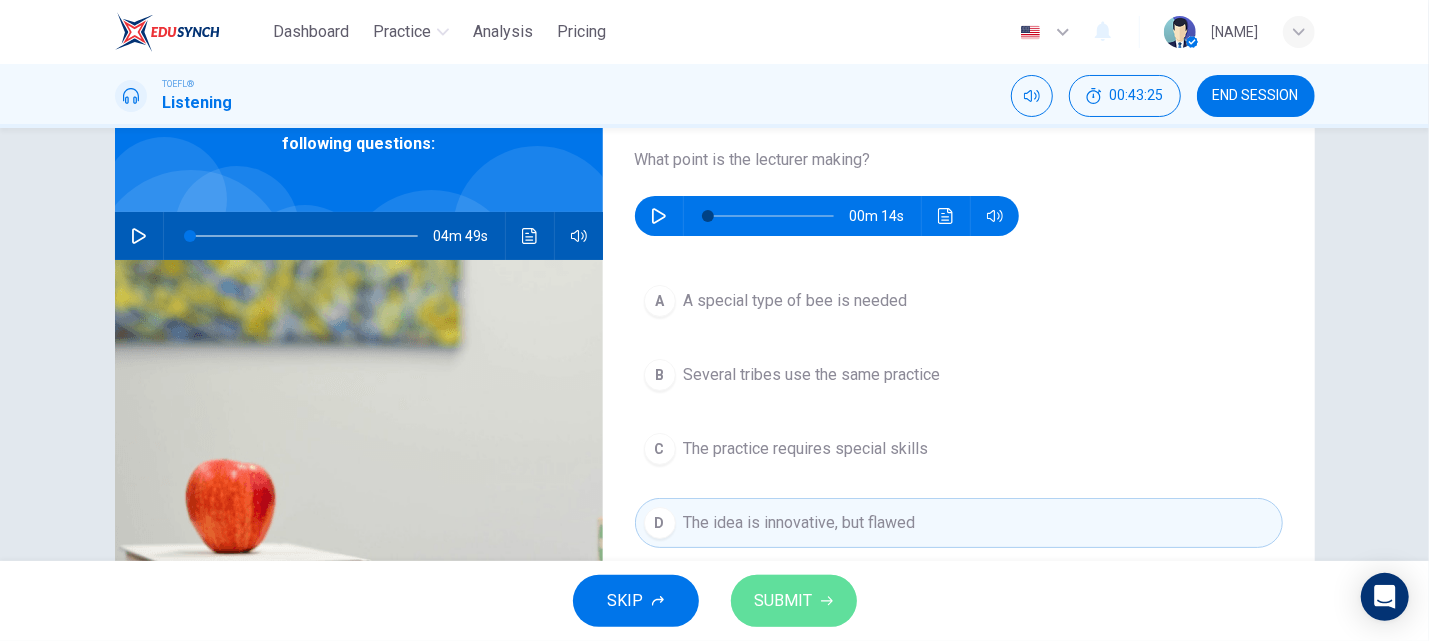click on "SUBMIT" at bounding box center (794, 601) 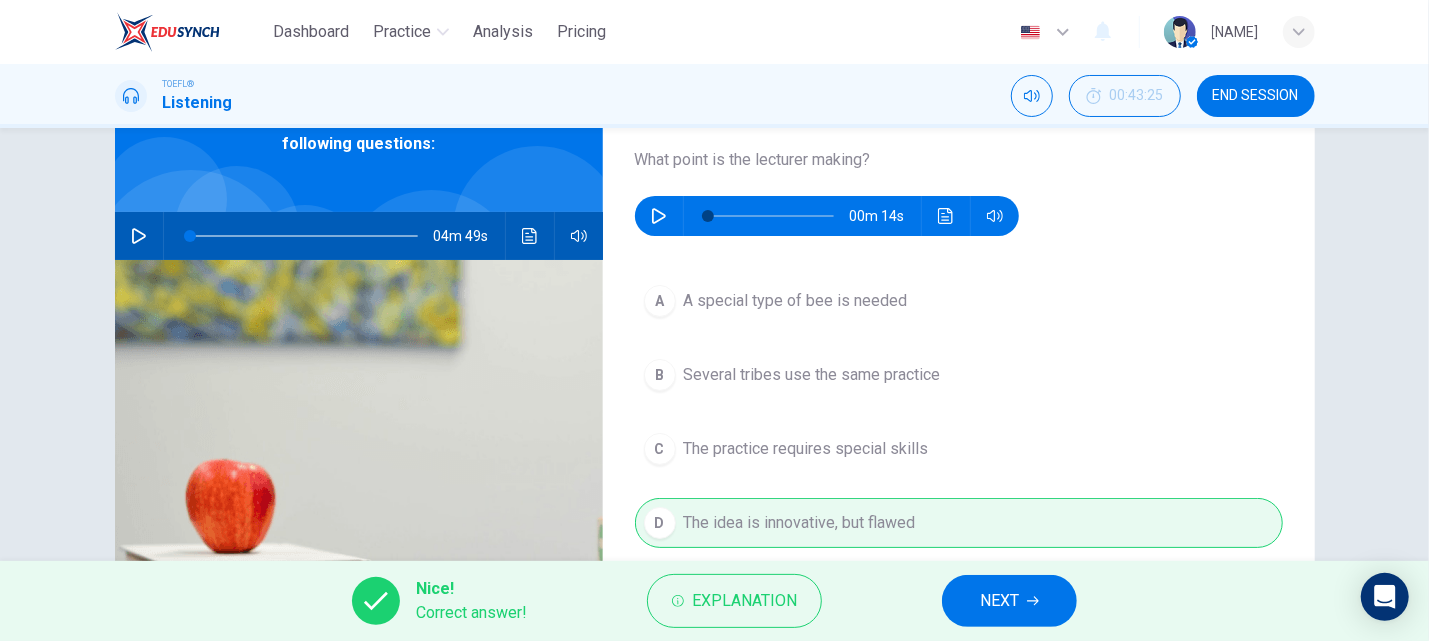 click on "NEXT" at bounding box center [999, 601] 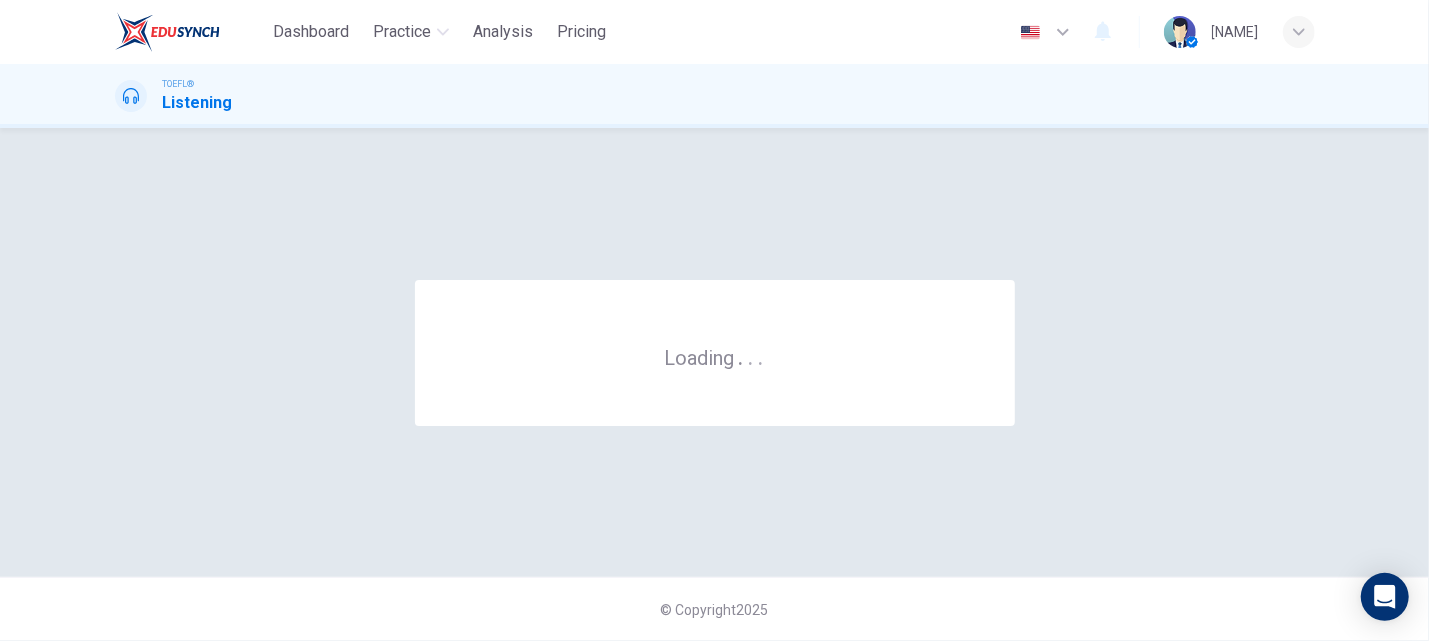 scroll, scrollTop: 0, scrollLeft: 0, axis: both 